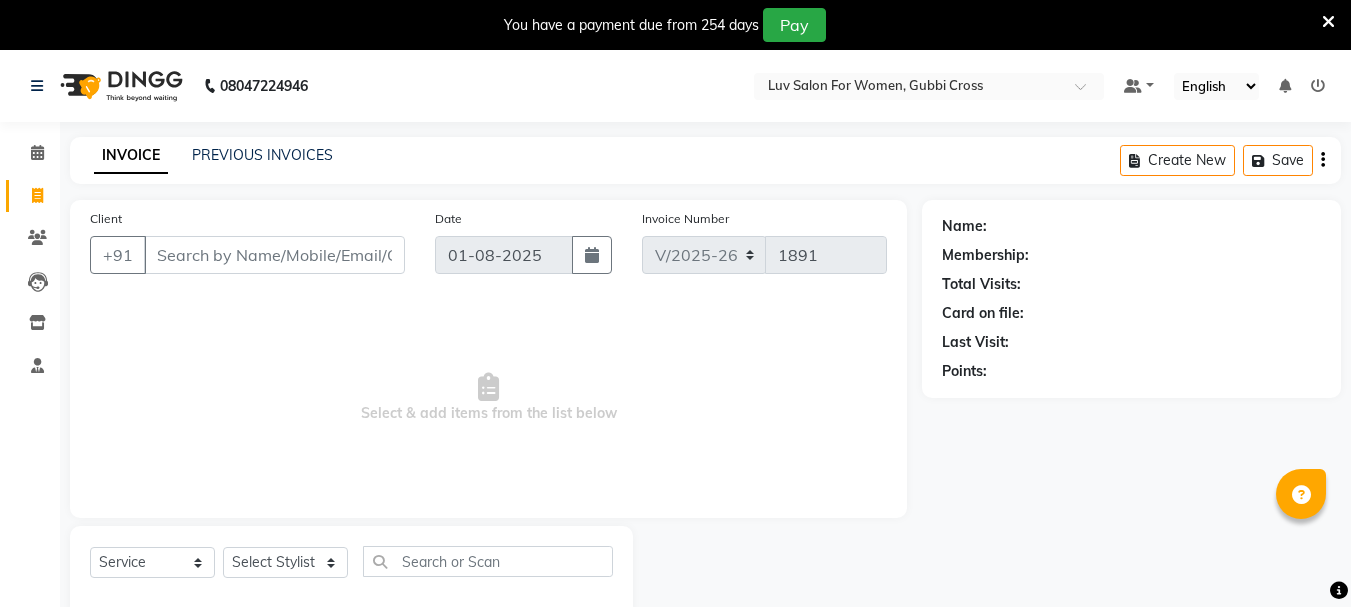 select on "7221" 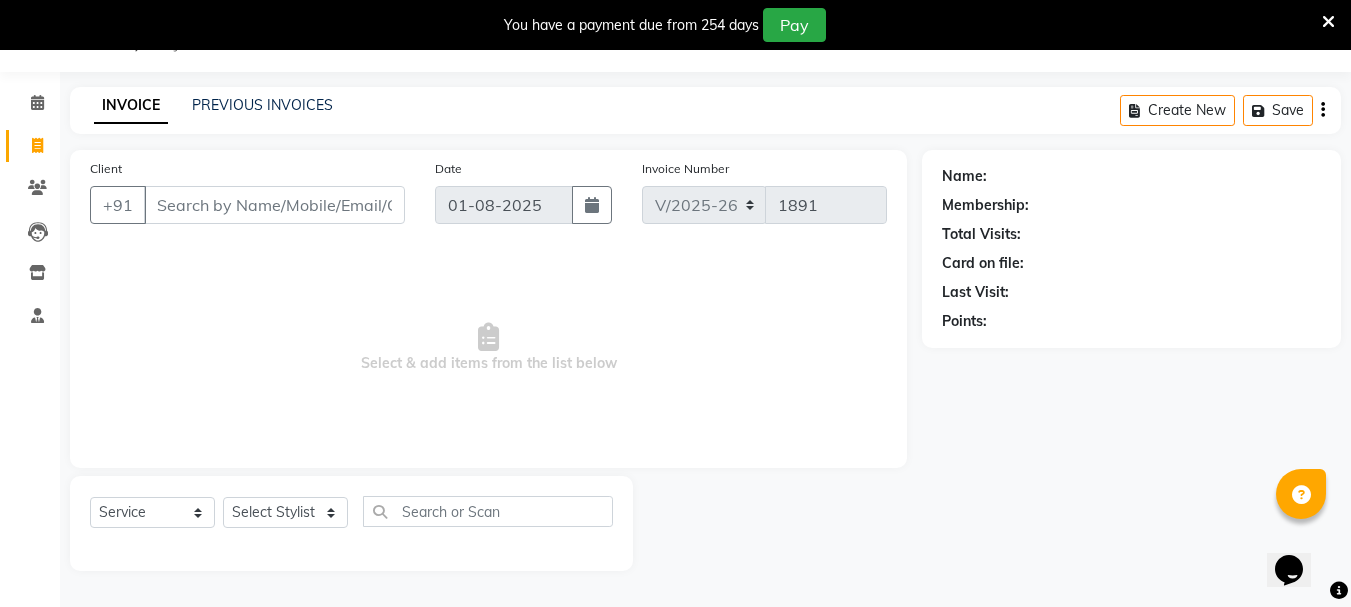 scroll, scrollTop: 0, scrollLeft: 0, axis: both 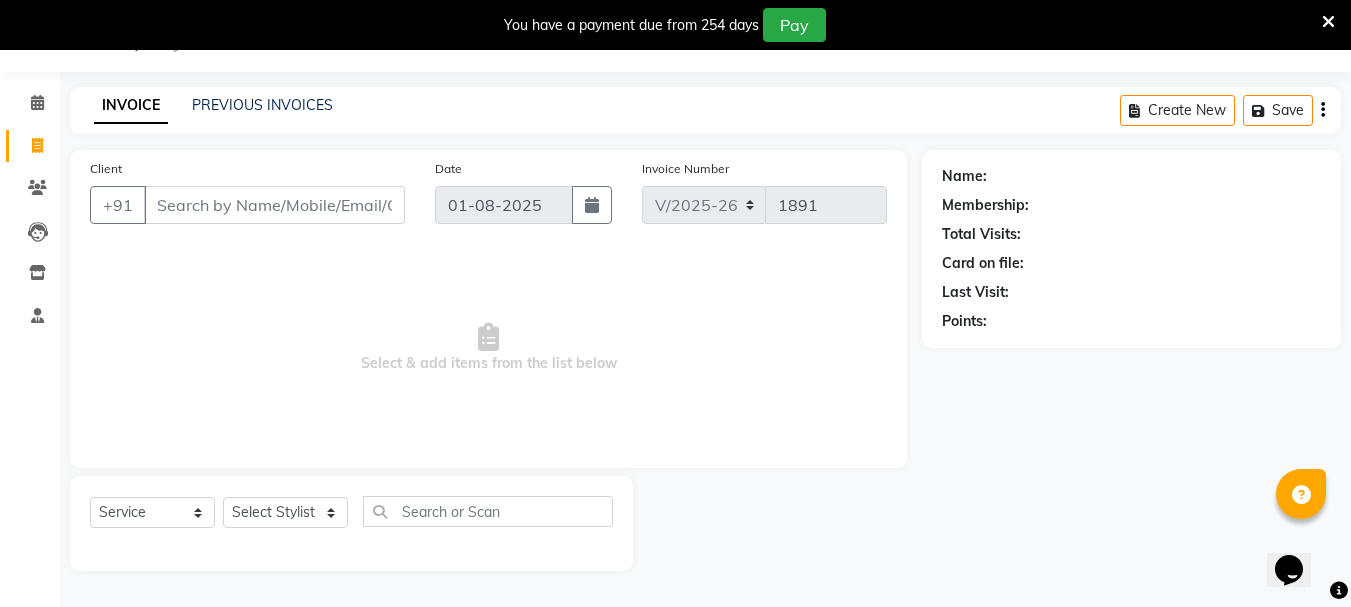click on "Client" at bounding box center [274, 205] 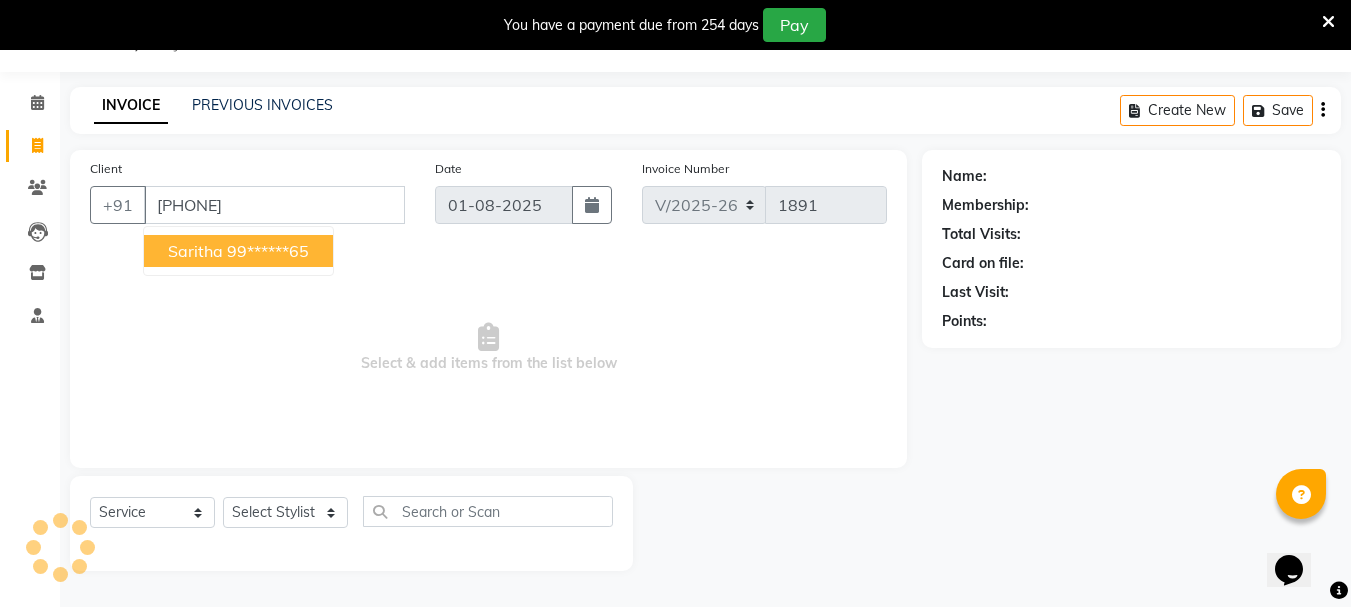 type on "[PHONE]" 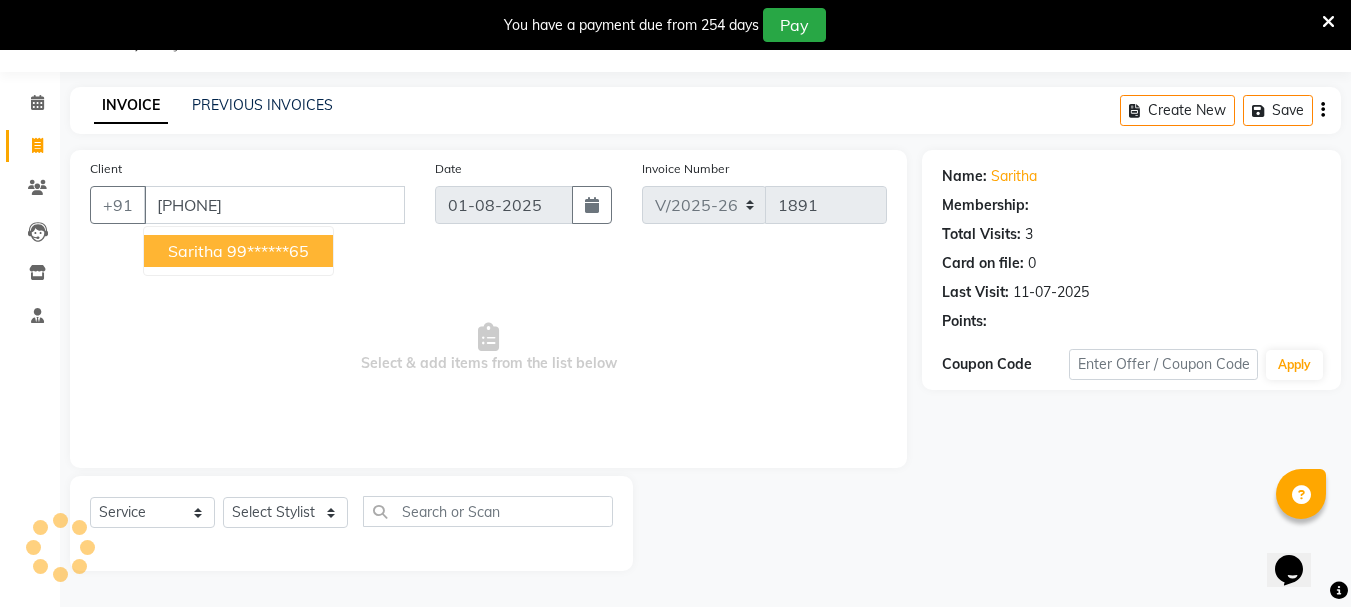 select on "1: Object" 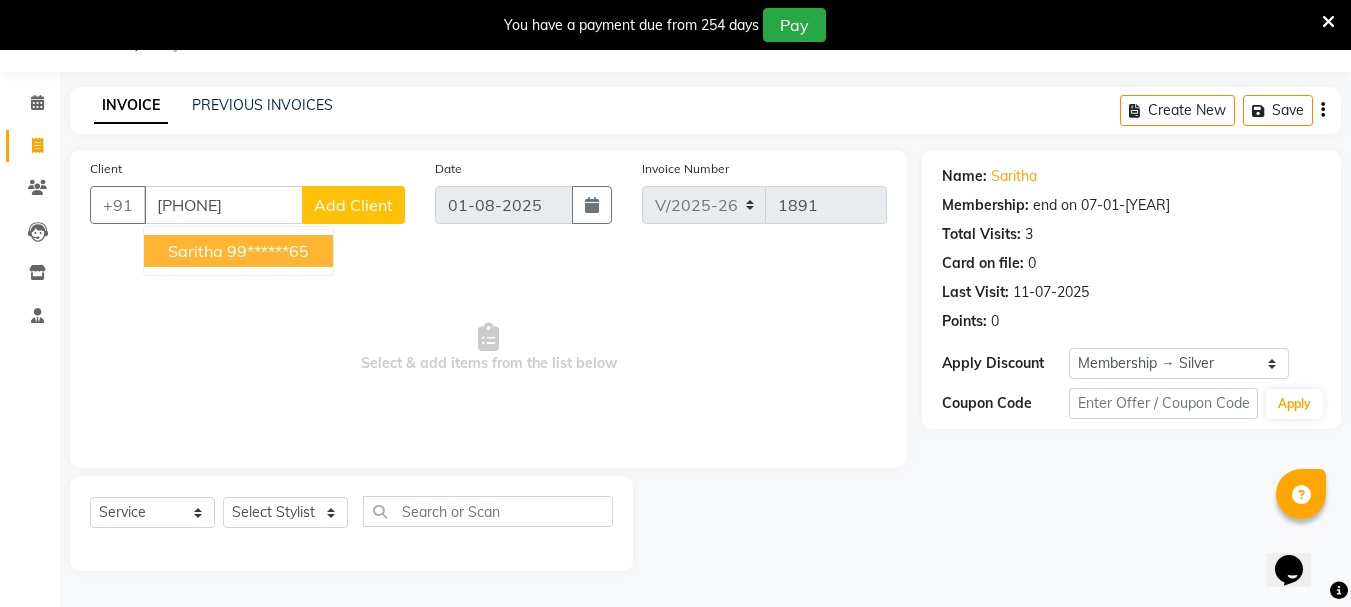 click on "Saritha" at bounding box center (195, 251) 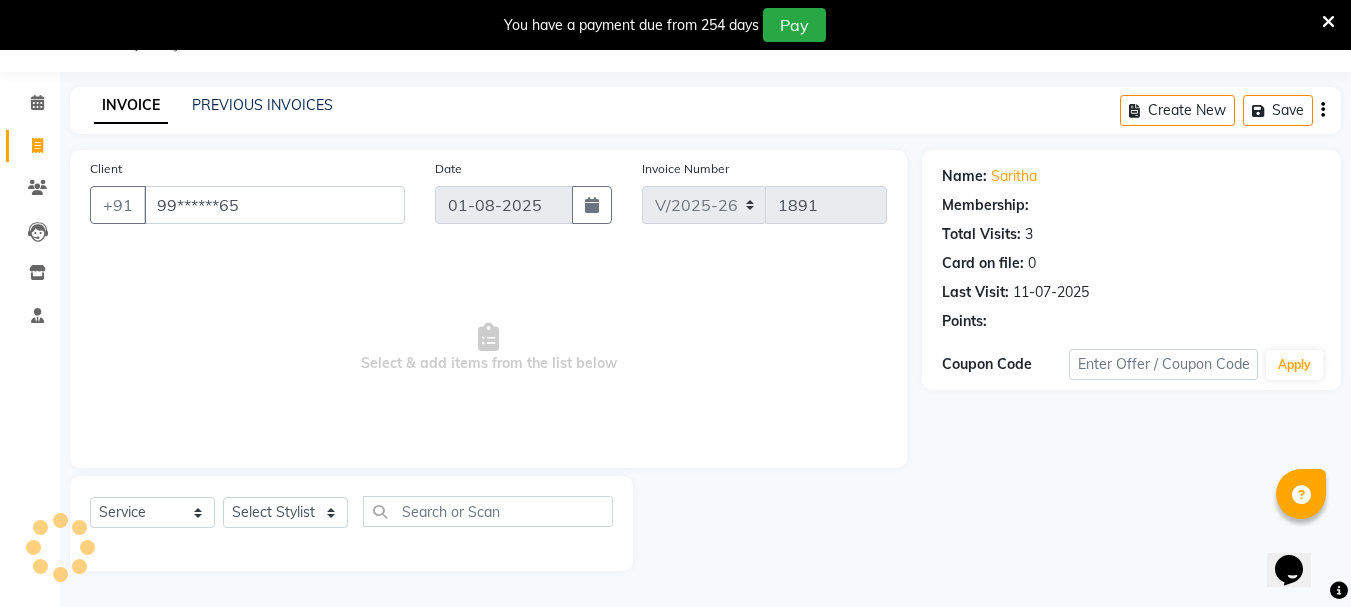 select on "1: Object" 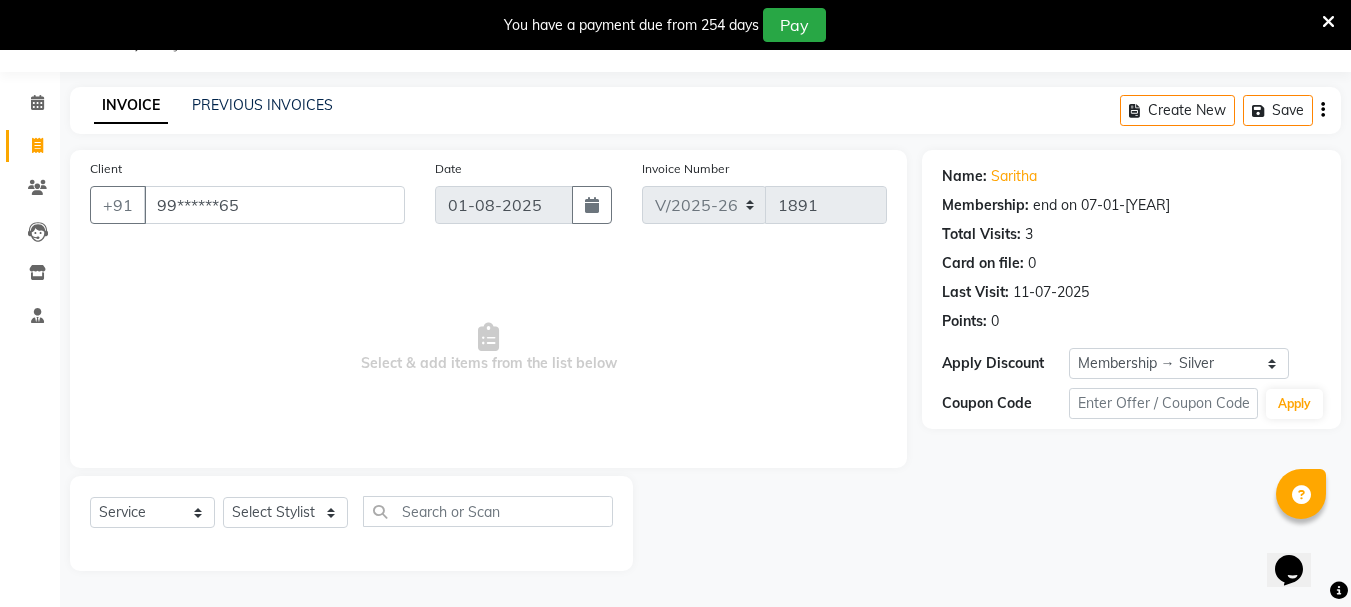 click on "Select & add items from the list below" at bounding box center (488, 348) 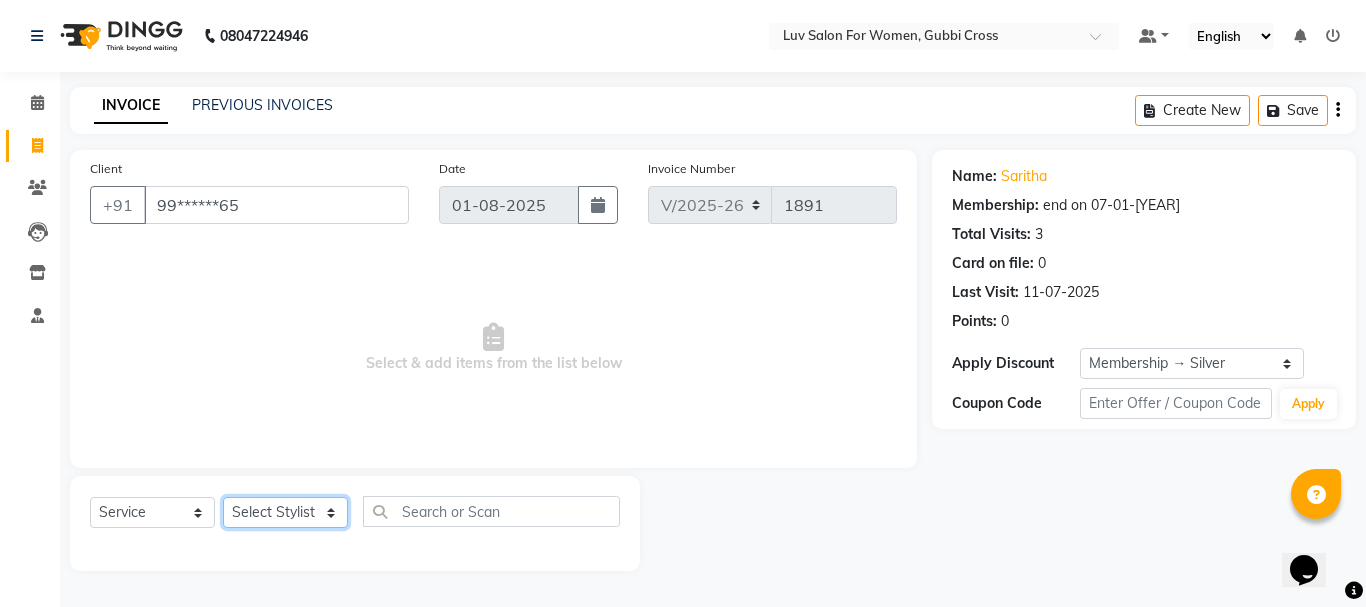 click on "Select Stylist [NAME] [NAME] [NAME] [NAME] [NAME] [NAME] [NAME] [NAME] [NAME] [NAME] [NAME] [NAME] [NAME] [NAME] [NAME] [NAME] [NAME] [NAME] [NAME] [NAME] [NAME]" 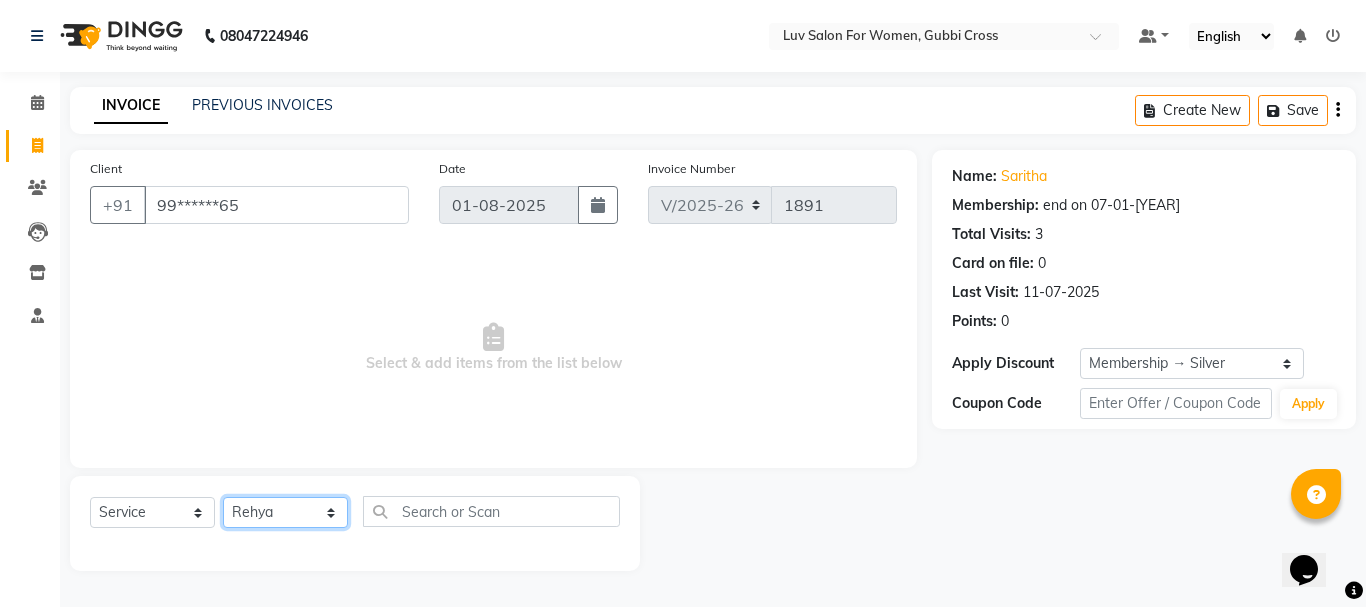 click on "Select Stylist [NAME] [NAME] [NAME] [NAME] [NAME] [NAME] [NAME] [NAME] [NAME] [NAME] [NAME] [NAME] [NAME] [NAME] [NAME] [NAME] [NAME] [NAME] [NAME] [NAME] [NAME]" 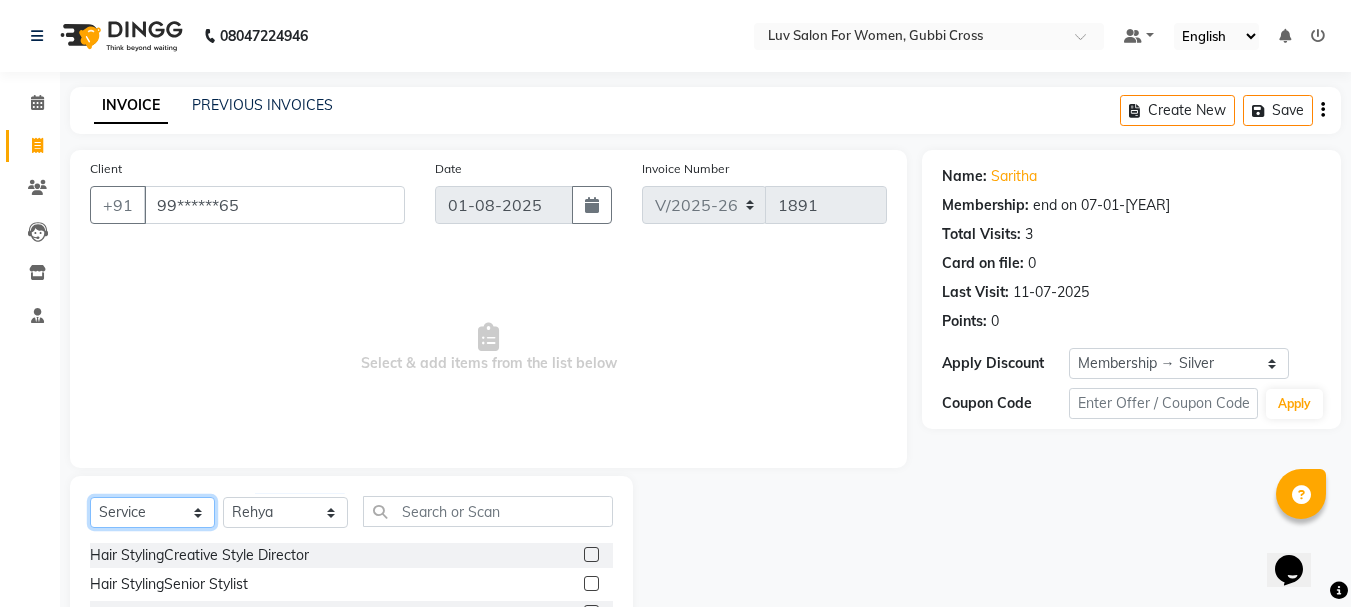 click on "Select  Service  Product  Membership  Package Voucher Prepaid Gift Card" 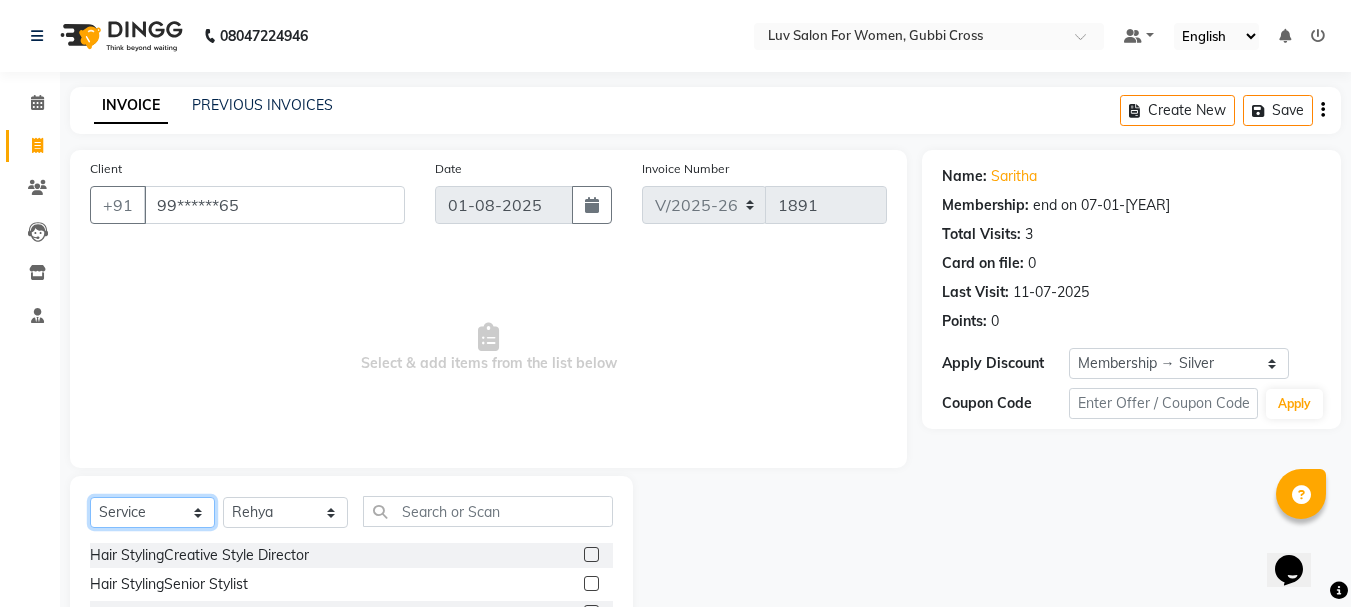click on "Select  Service  Product  Membership  Package Voucher Prepaid Gift Card" 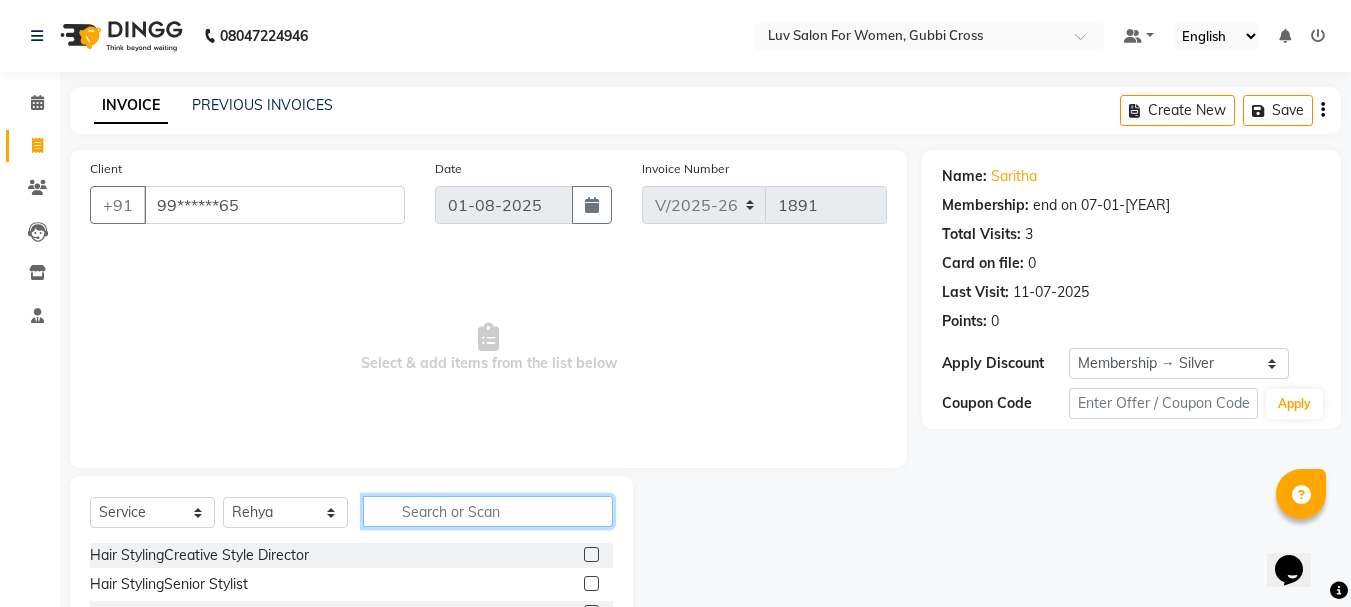 click 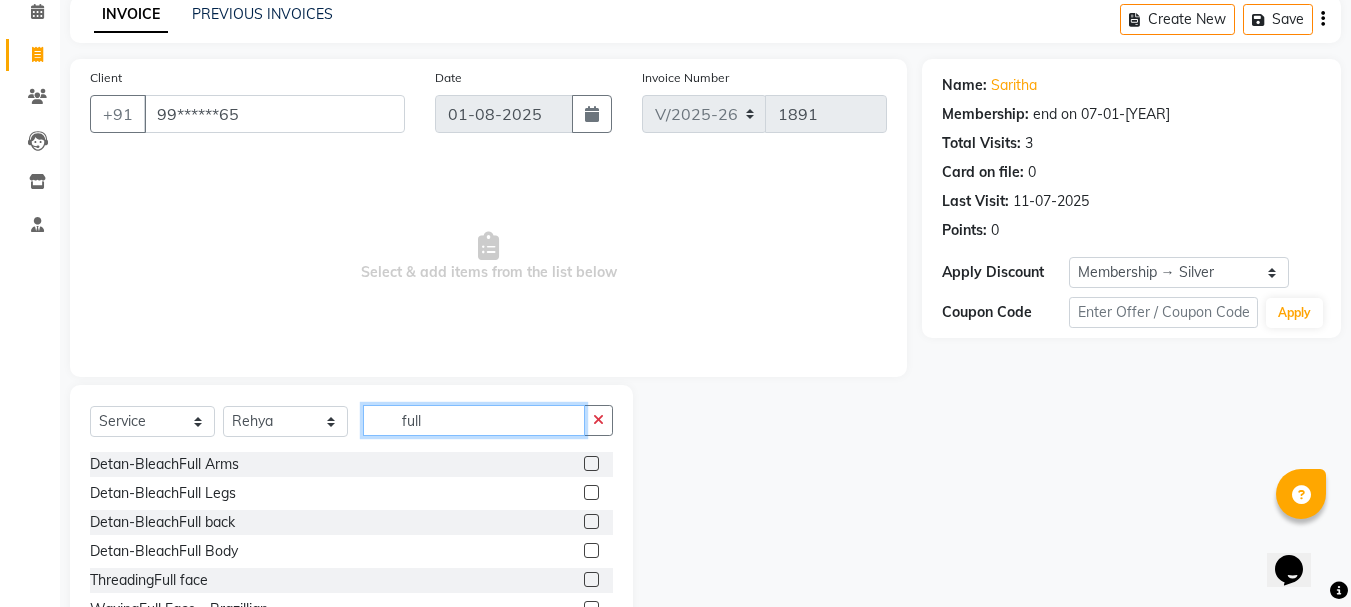 scroll, scrollTop: 194, scrollLeft: 0, axis: vertical 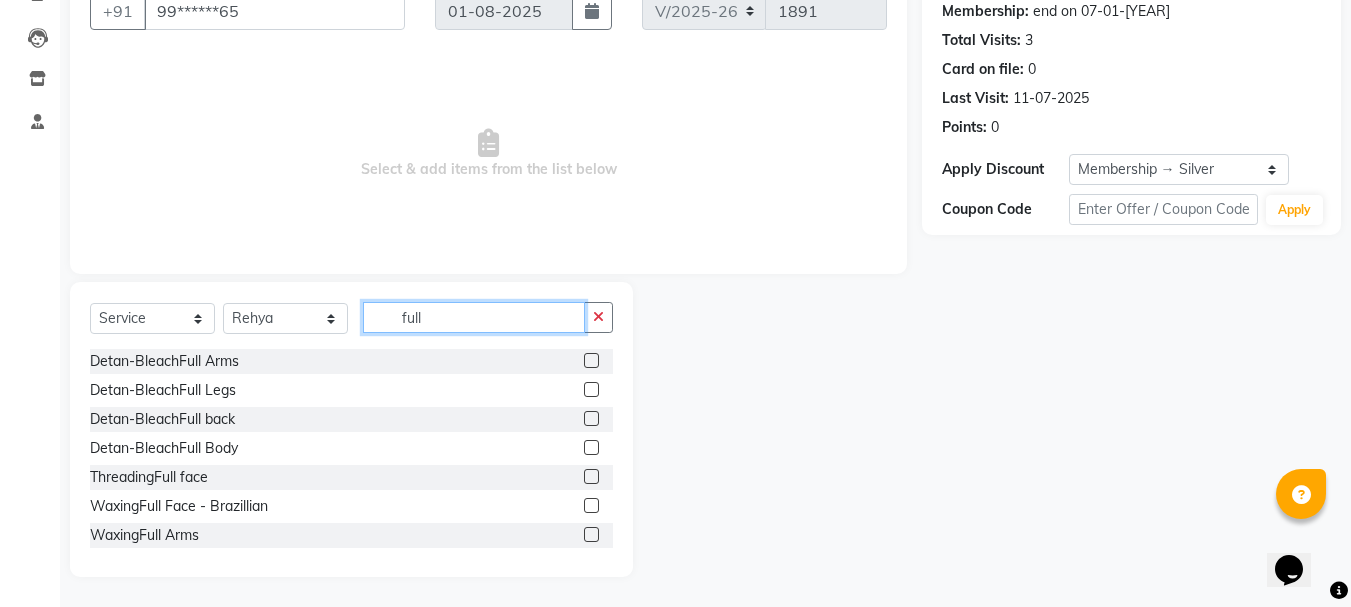 type on "full" 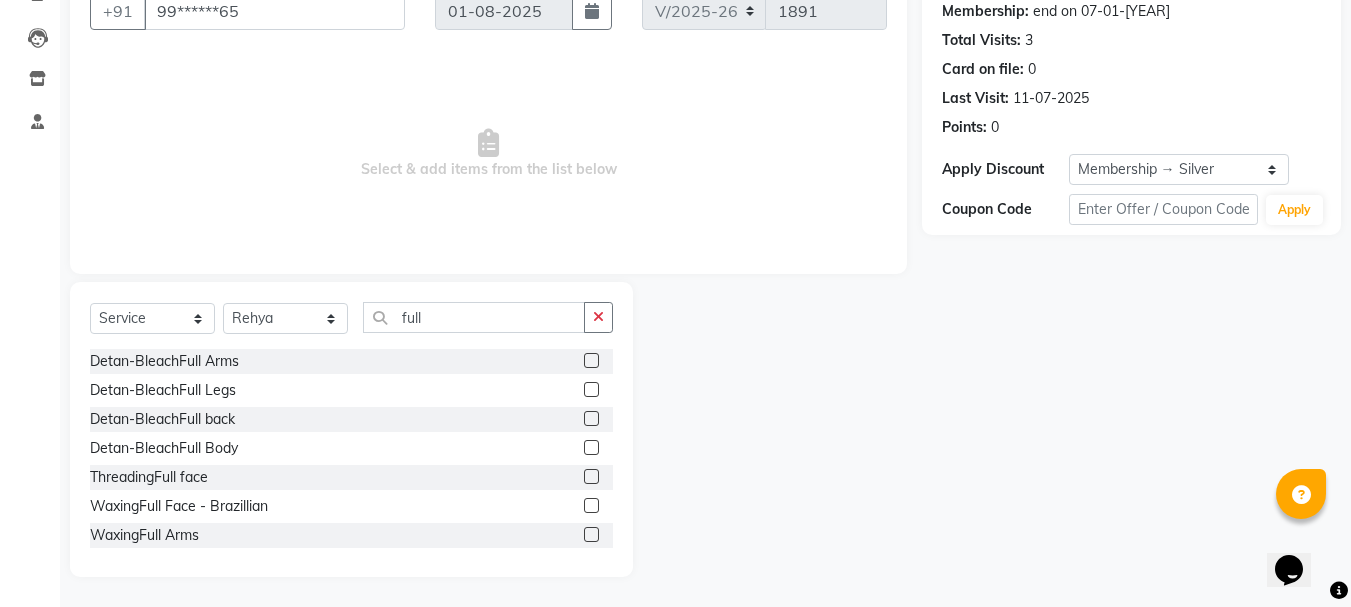click 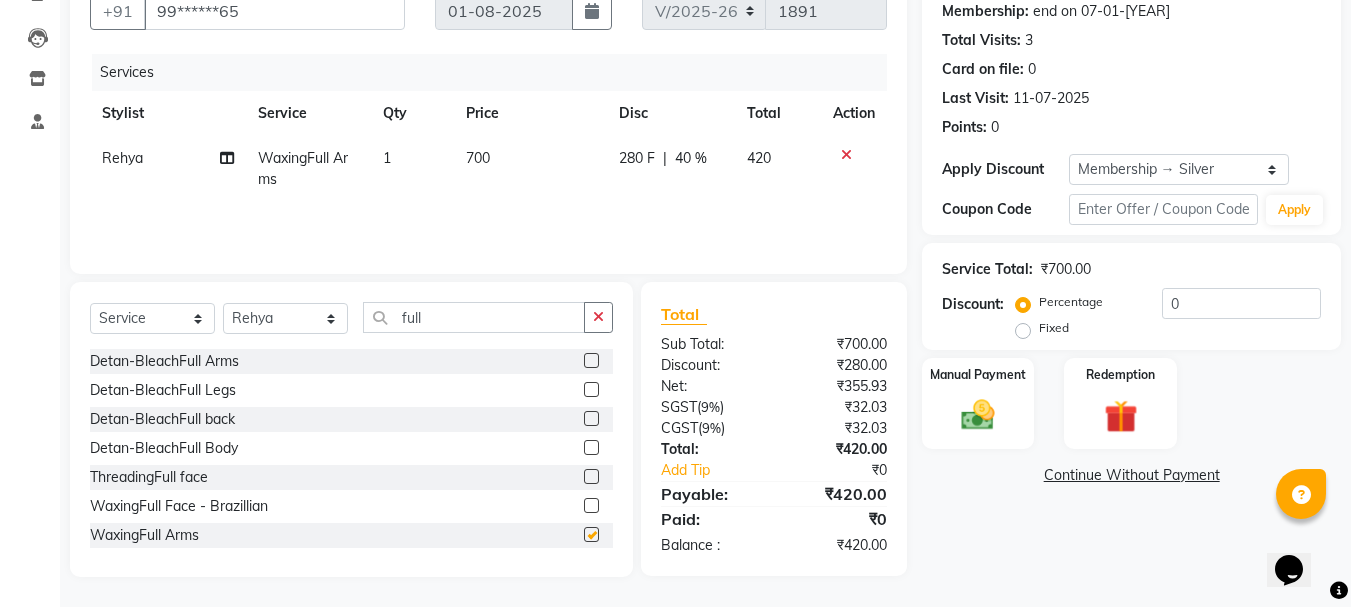 checkbox on "false" 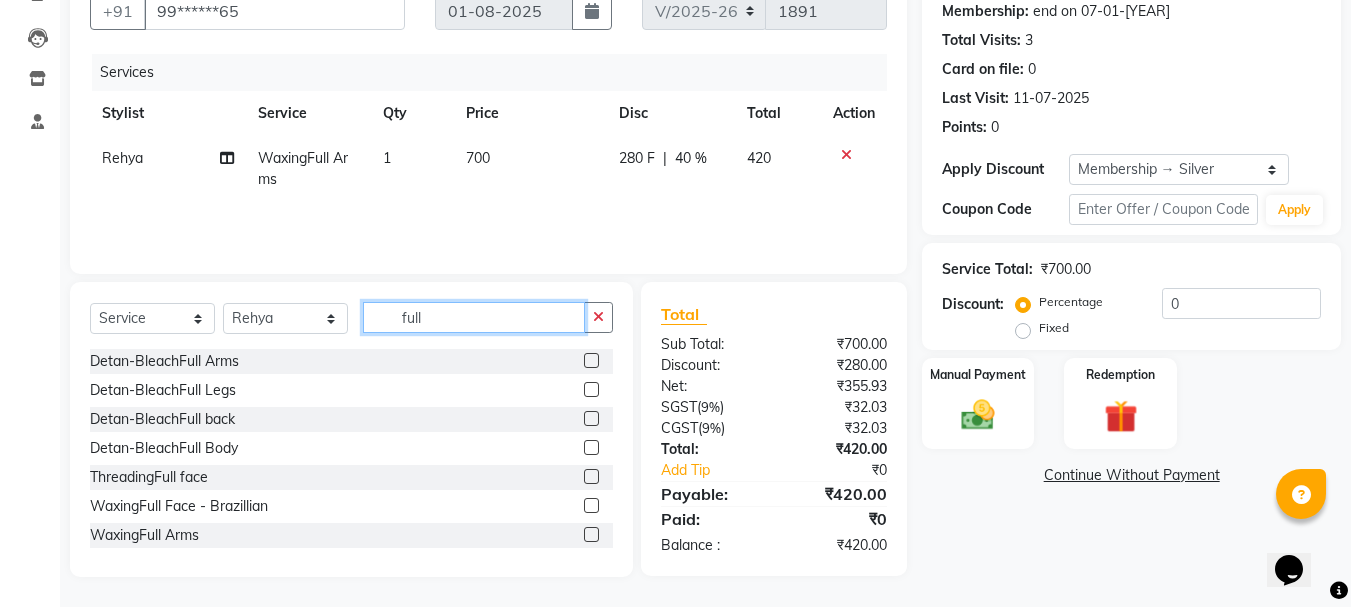 drag, startPoint x: 478, startPoint y: 317, endPoint x: 384, endPoint y: 314, distance: 94.04786 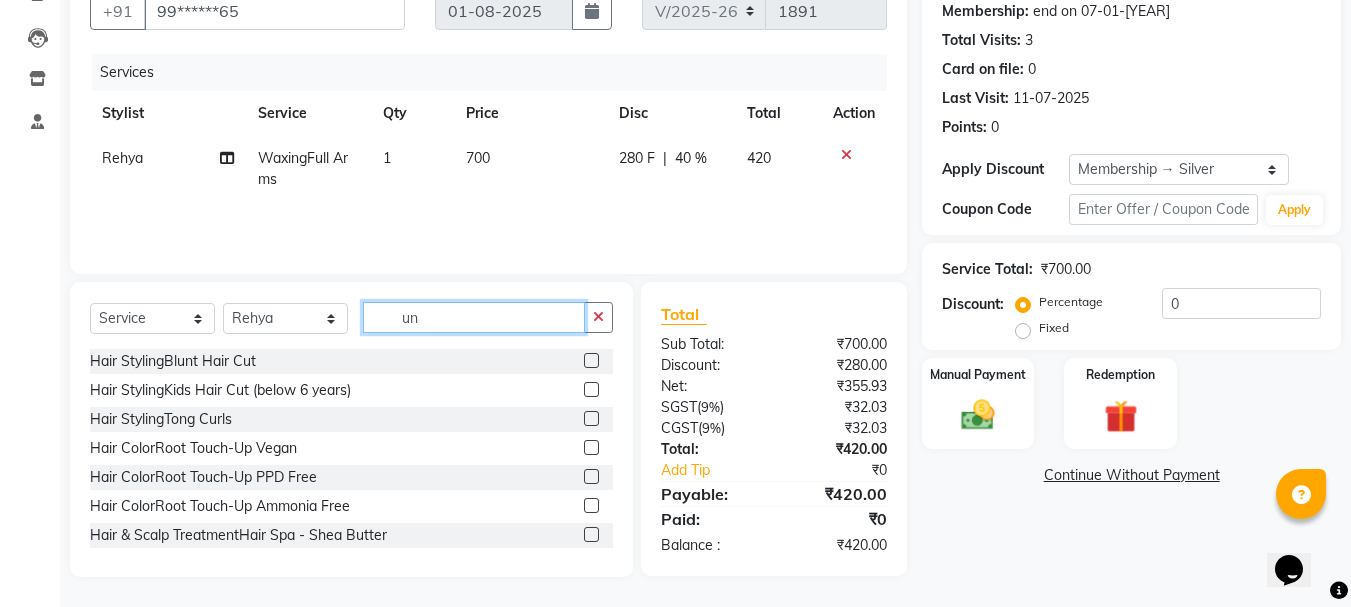 scroll, scrollTop: 193, scrollLeft: 0, axis: vertical 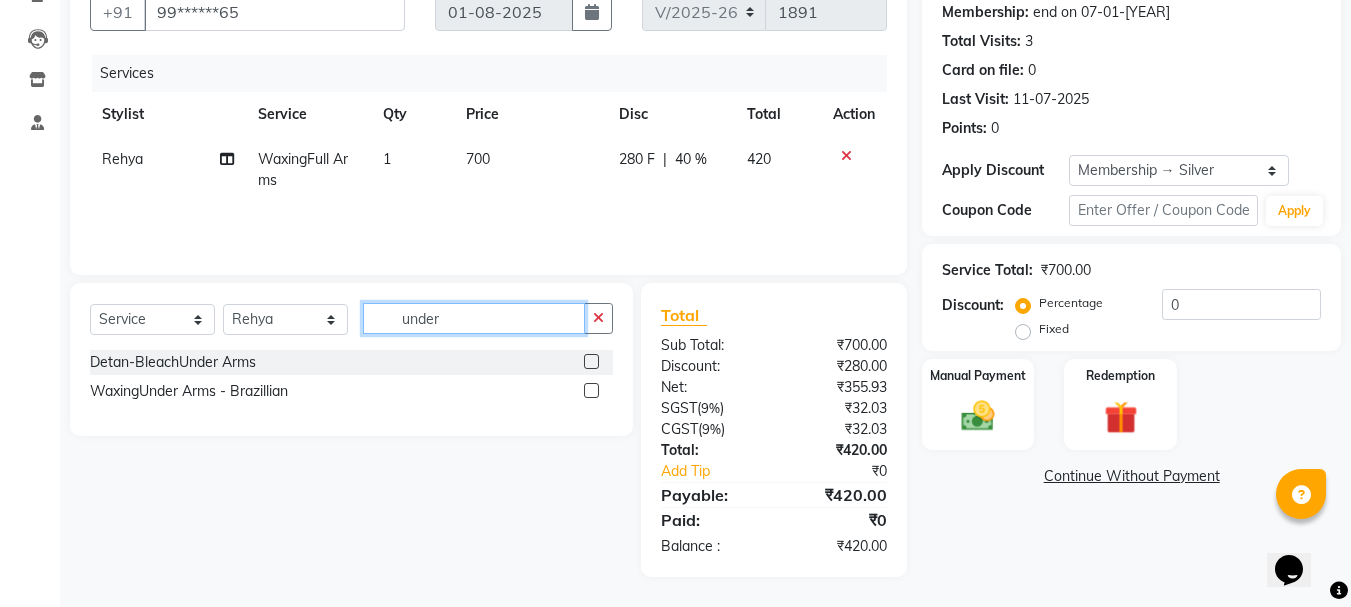 type on "under" 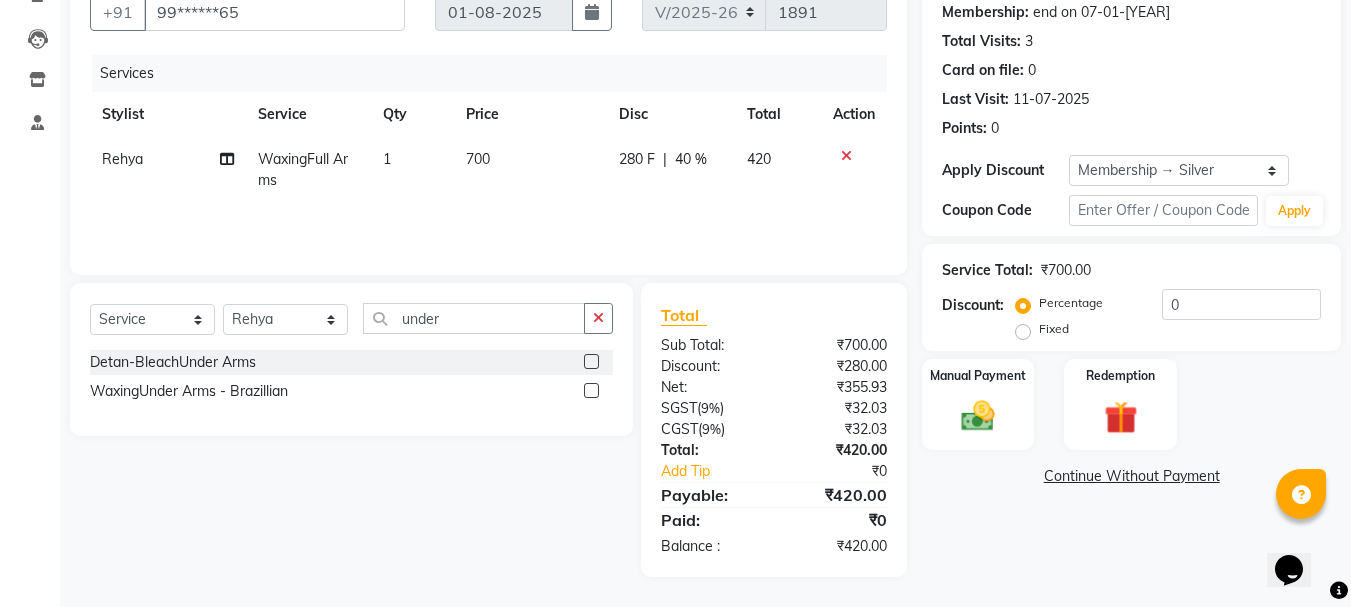 click 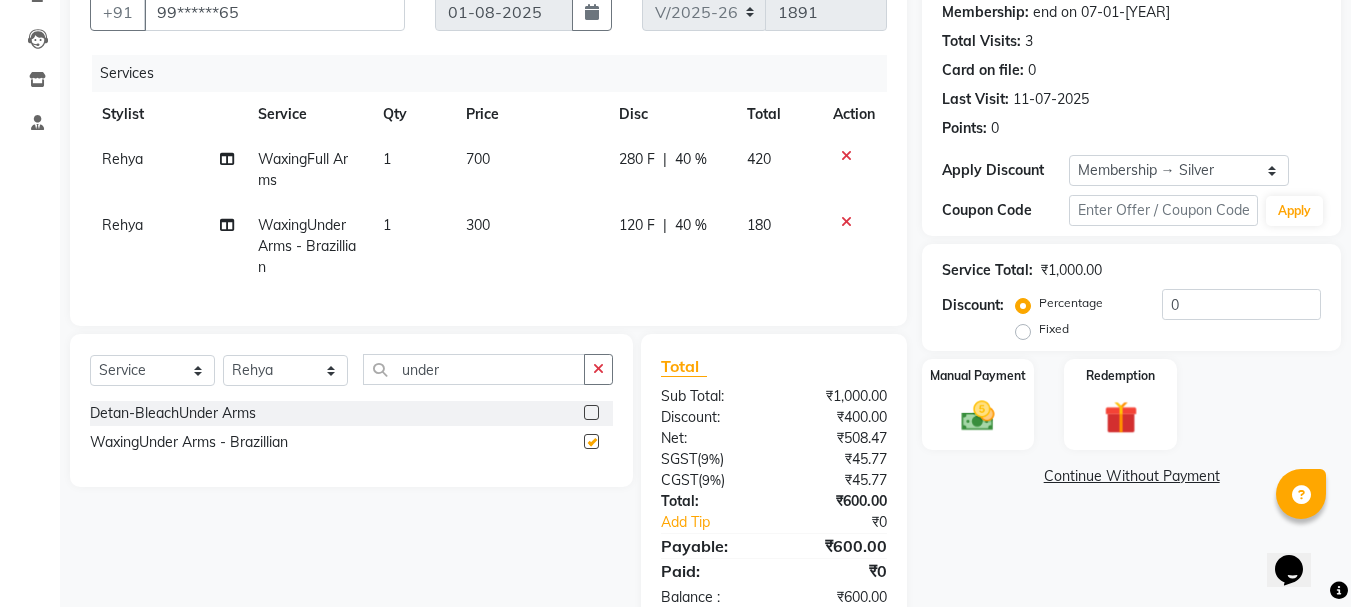 checkbox on "false" 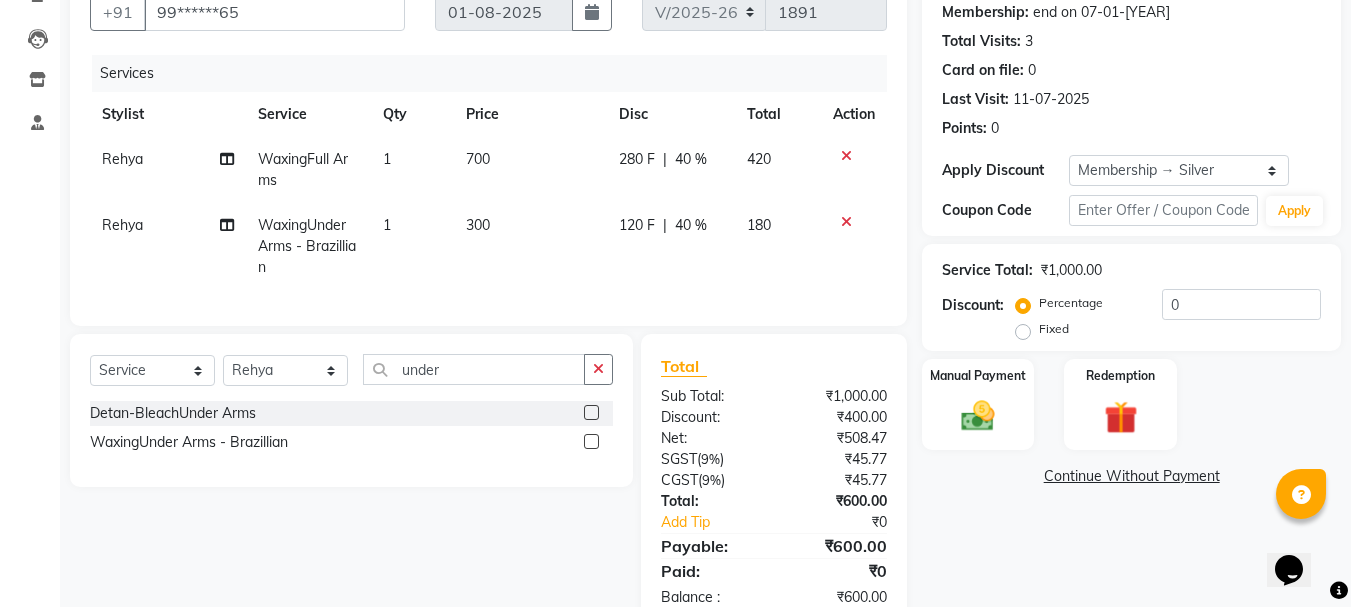 scroll, scrollTop: 259, scrollLeft: 0, axis: vertical 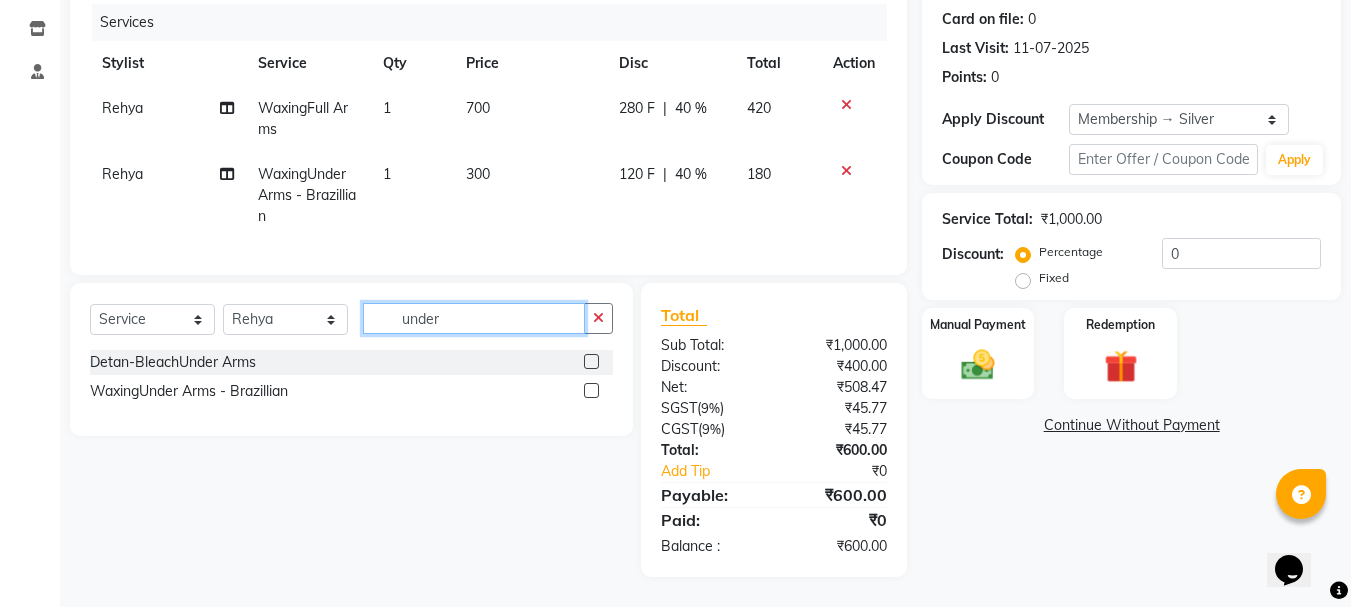 drag, startPoint x: 480, startPoint y: 323, endPoint x: 382, endPoint y: 323, distance: 98 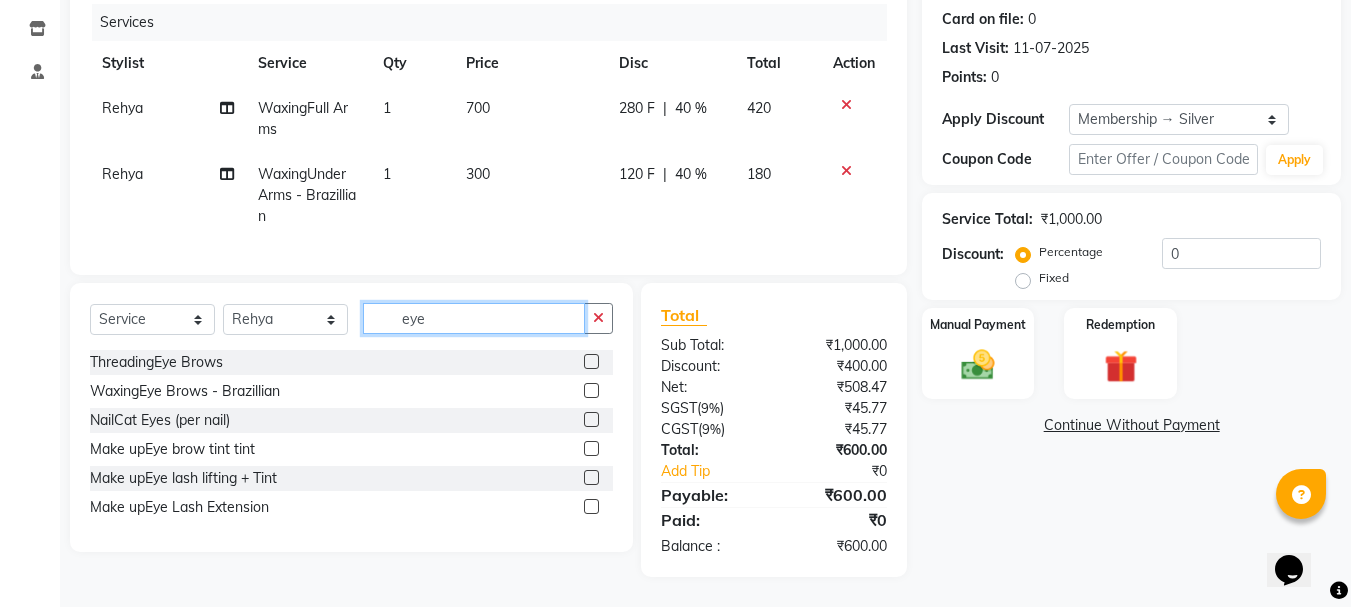 type on "eye" 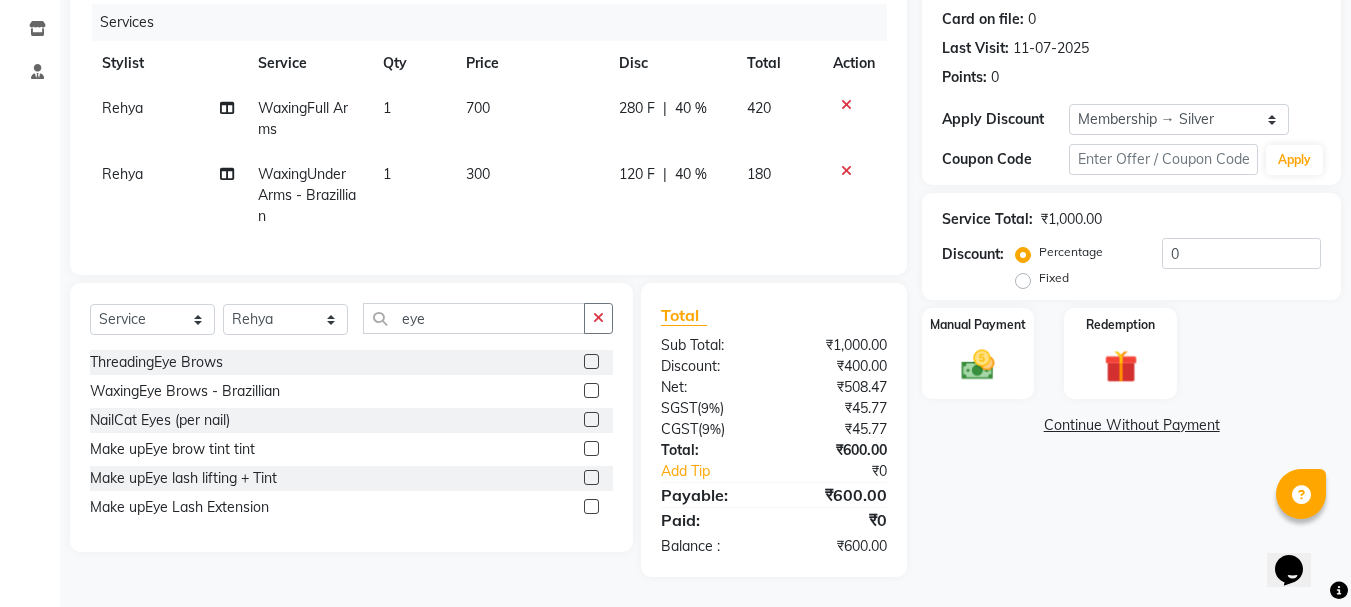 click 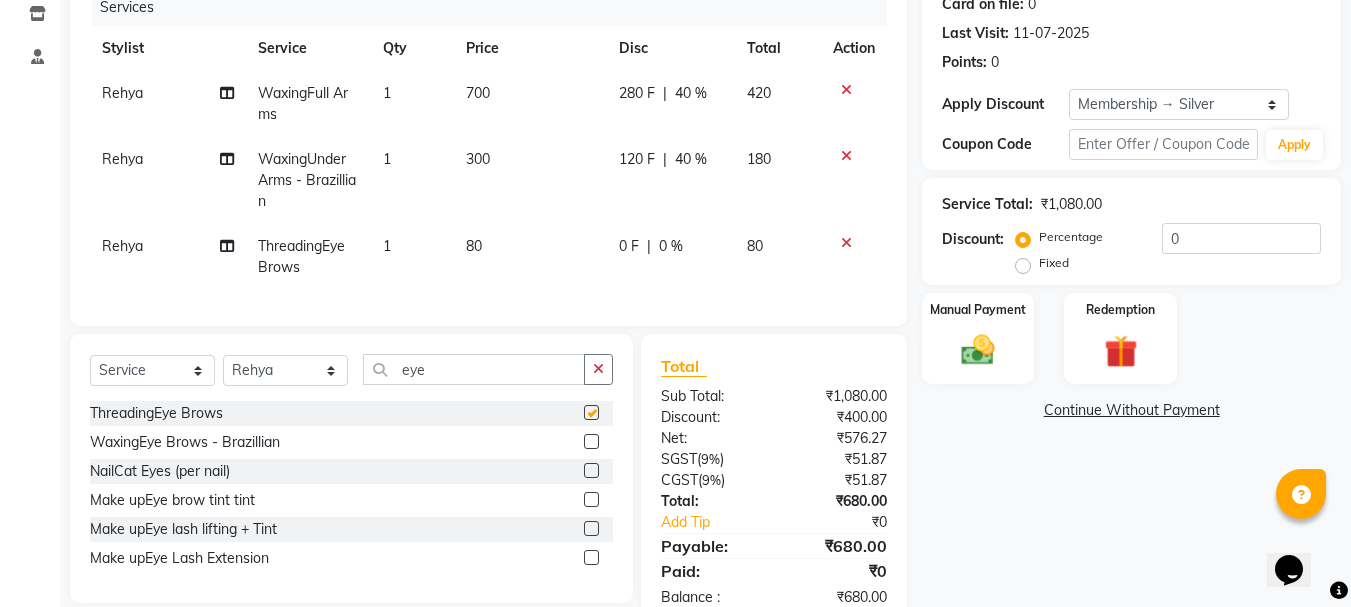 checkbox on "false" 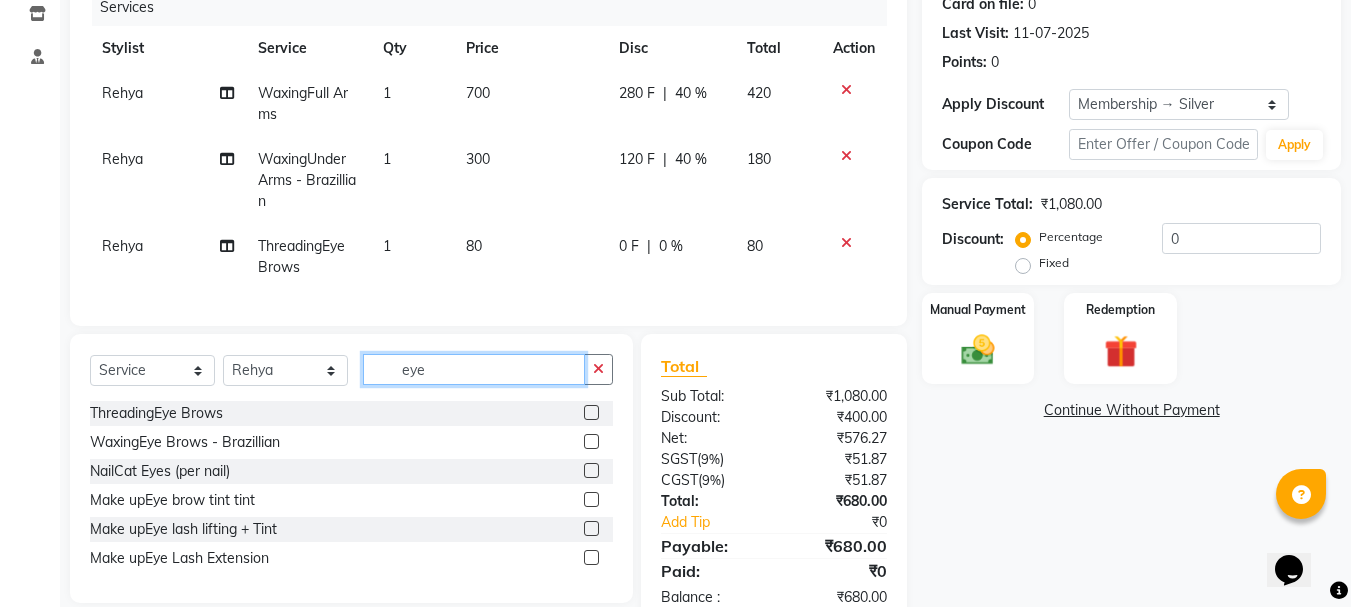 drag, startPoint x: 443, startPoint y: 391, endPoint x: 381, endPoint y: 393, distance: 62.03225 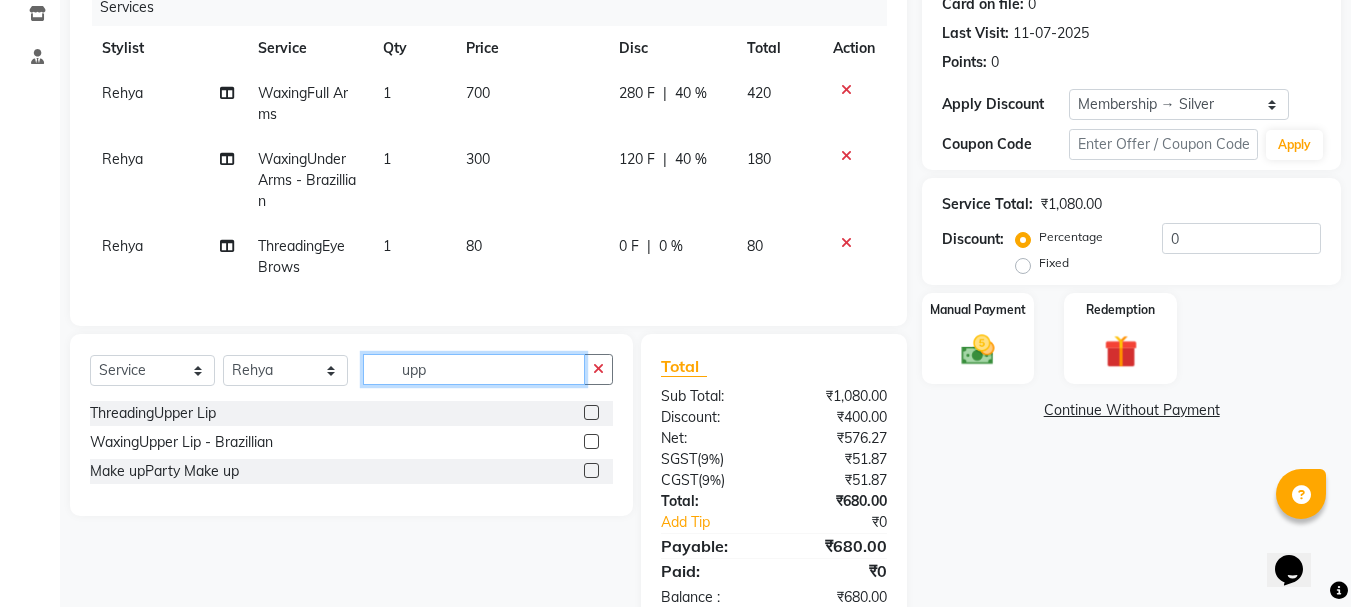 type on "upp" 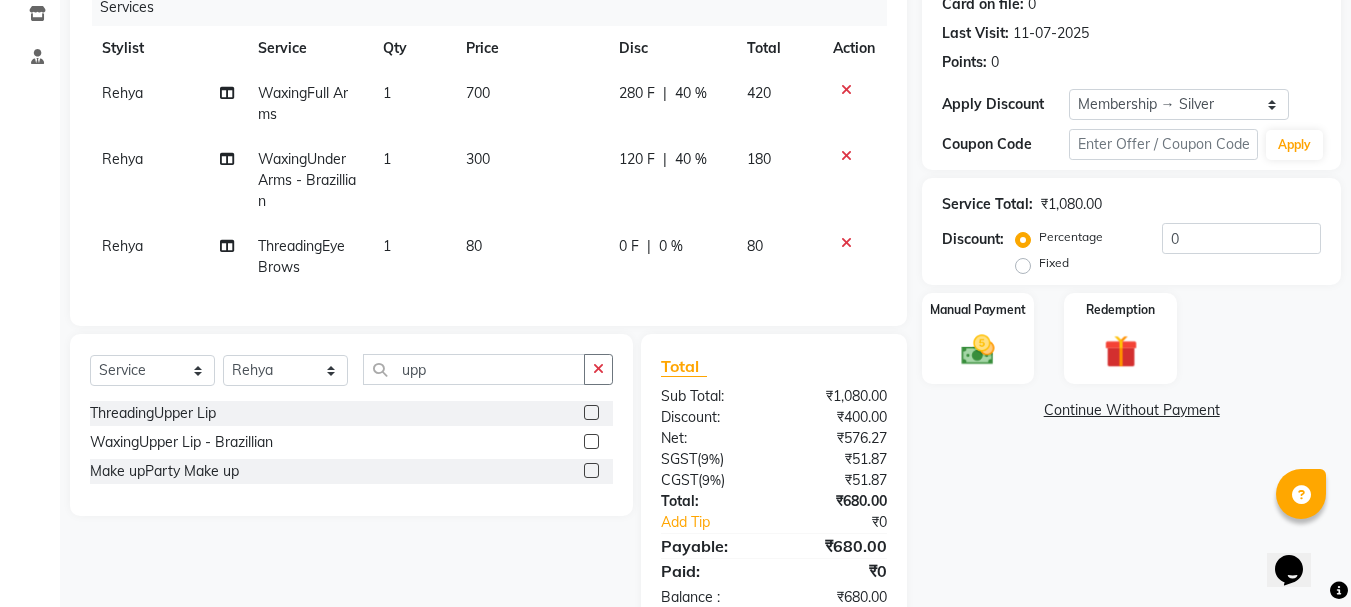 click 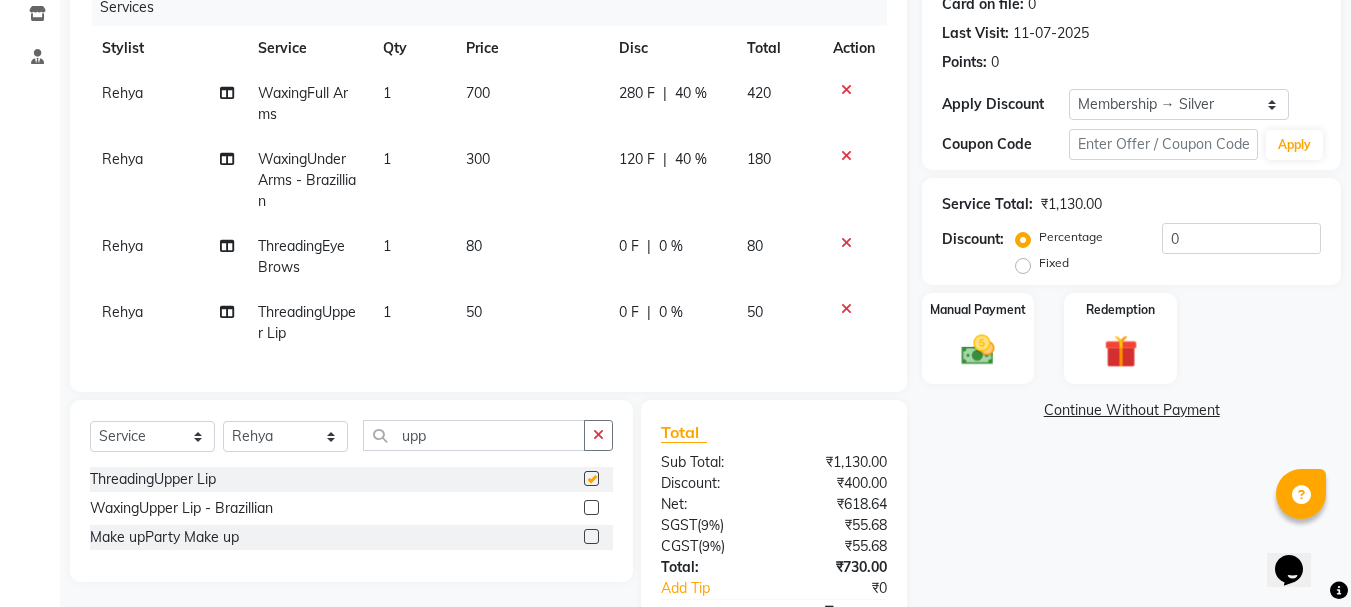 checkbox on "false" 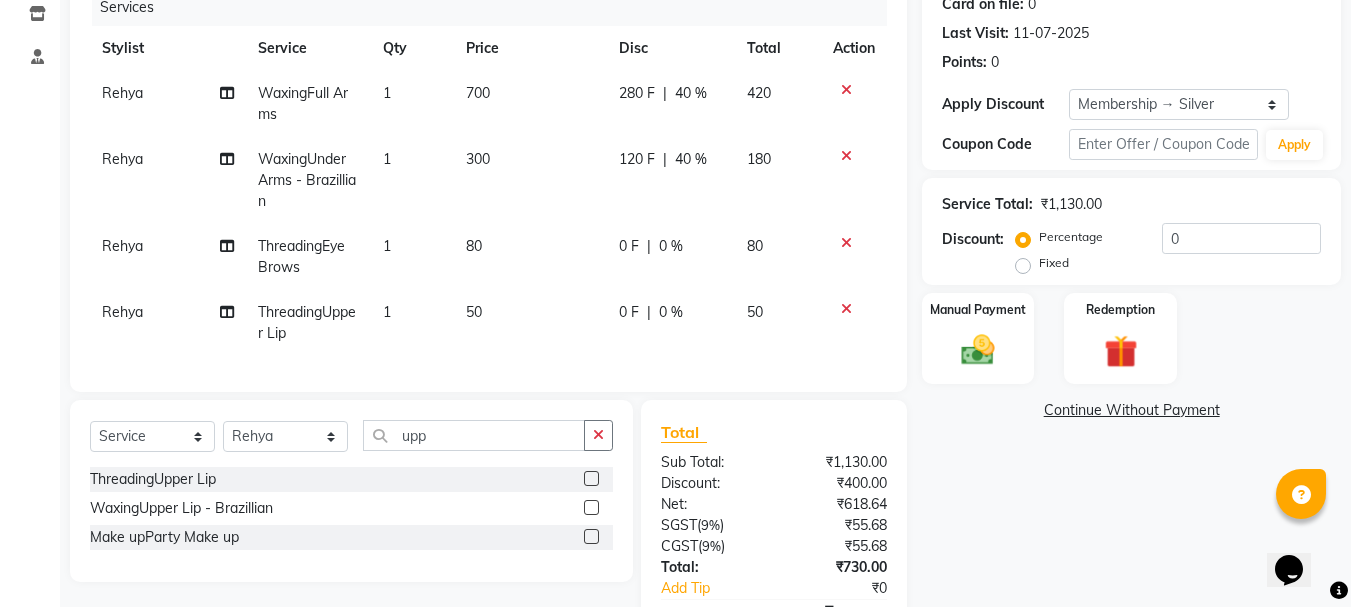 scroll, scrollTop: 391, scrollLeft: 0, axis: vertical 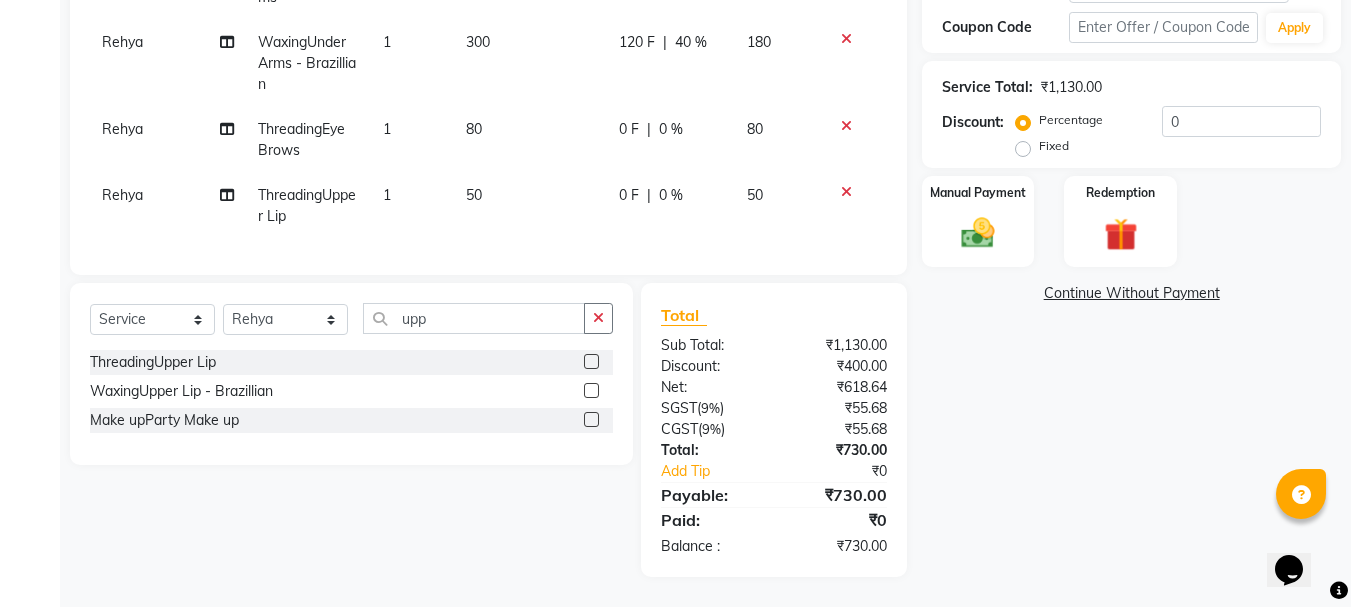 click on "Name: [NAME]  Membership: end on 07-01-[YEAR] Total Visits:  3 Card on file:  0 Last Visit:   11-07-[YEAR] Points:   0  Apply Discount Select Membership → Silver Coupon Code Apply Service Total:  ₹1,130.00  Discount:  Percentage   Fixed  0 Manual Payment Redemption  Continue Without Payment" 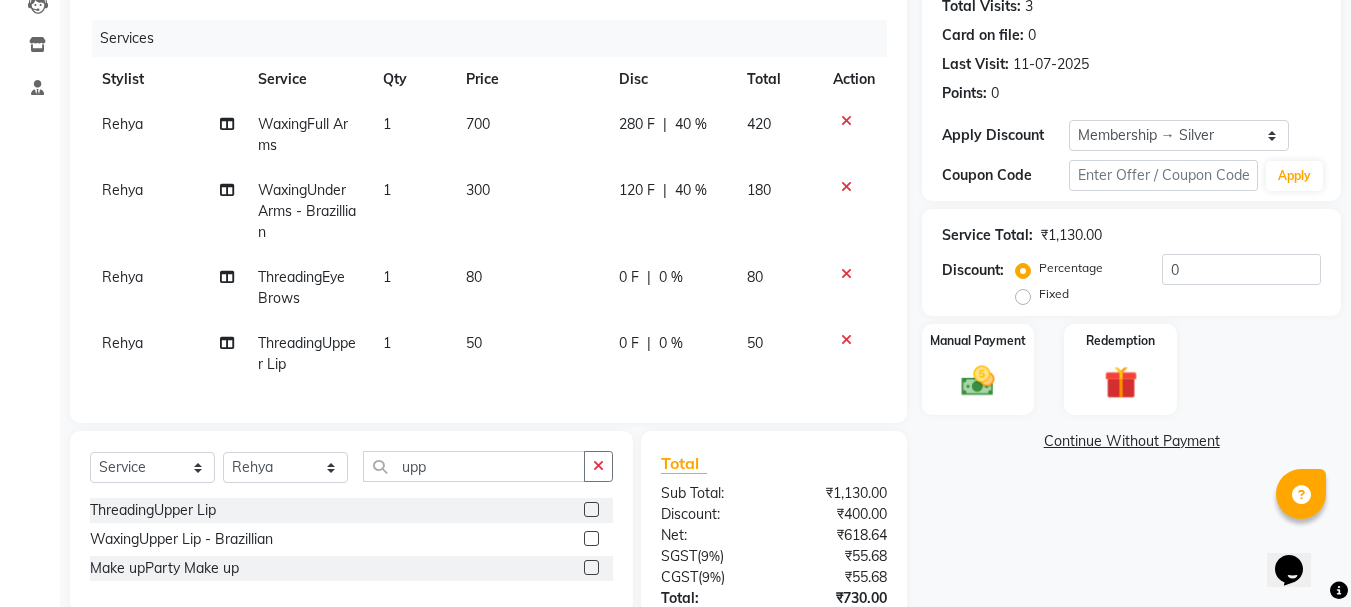 scroll, scrollTop: 300, scrollLeft: 0, axis: vertical 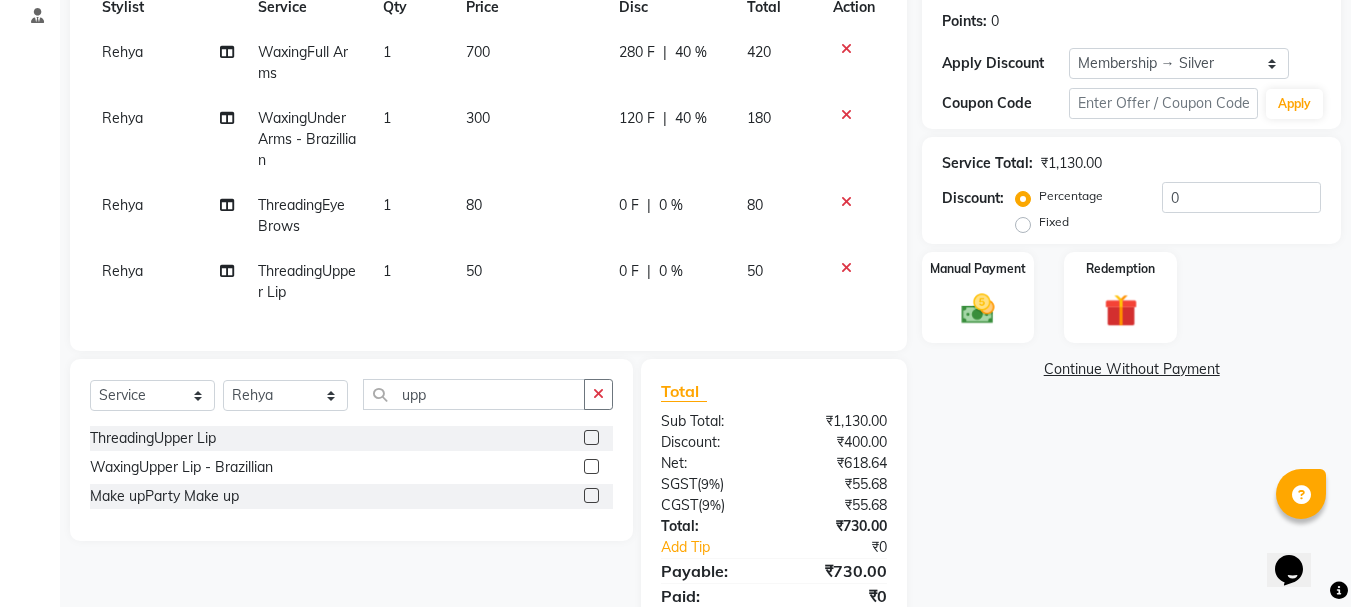 click on "Rehya" 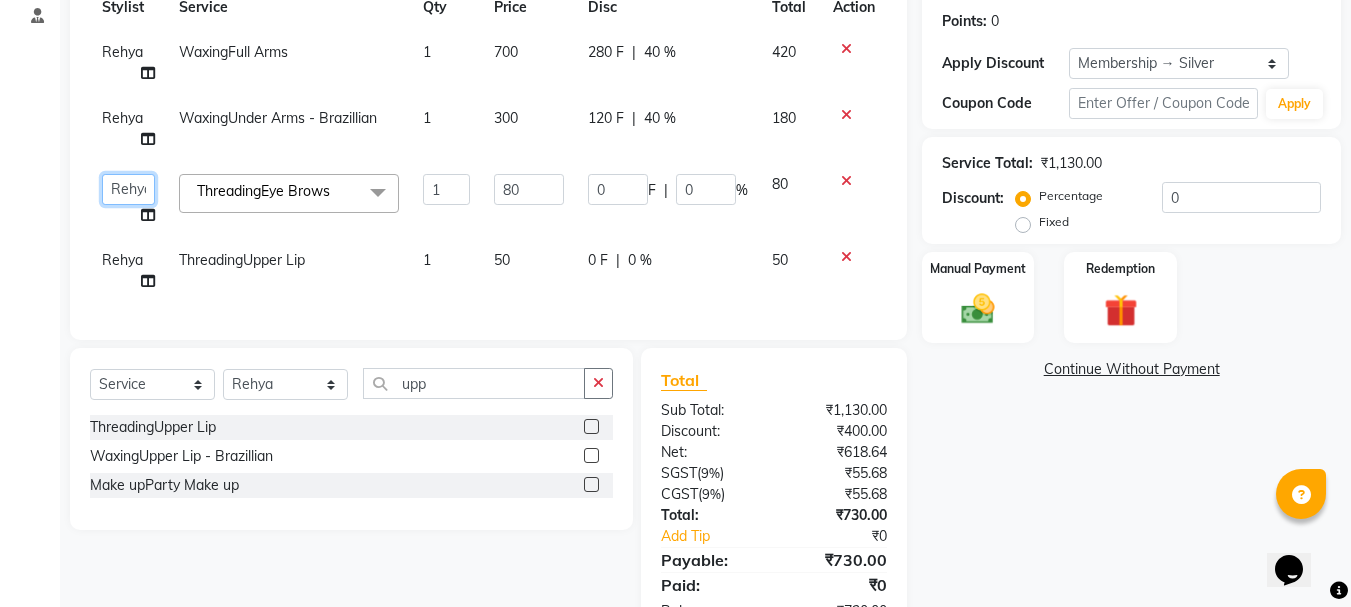 click on "[NAME]   [NAME]   [NAME]   [NAME]   [NAME]   [NAME]   [NAME]   [NAME]   [NAME]   [NAME]   [NAME]   [NAME]   [NAME]   [NAME]   [NAME]   [NAME]   [NAME]   [NAME]   [NAME]   [NAME]   [NAME]" 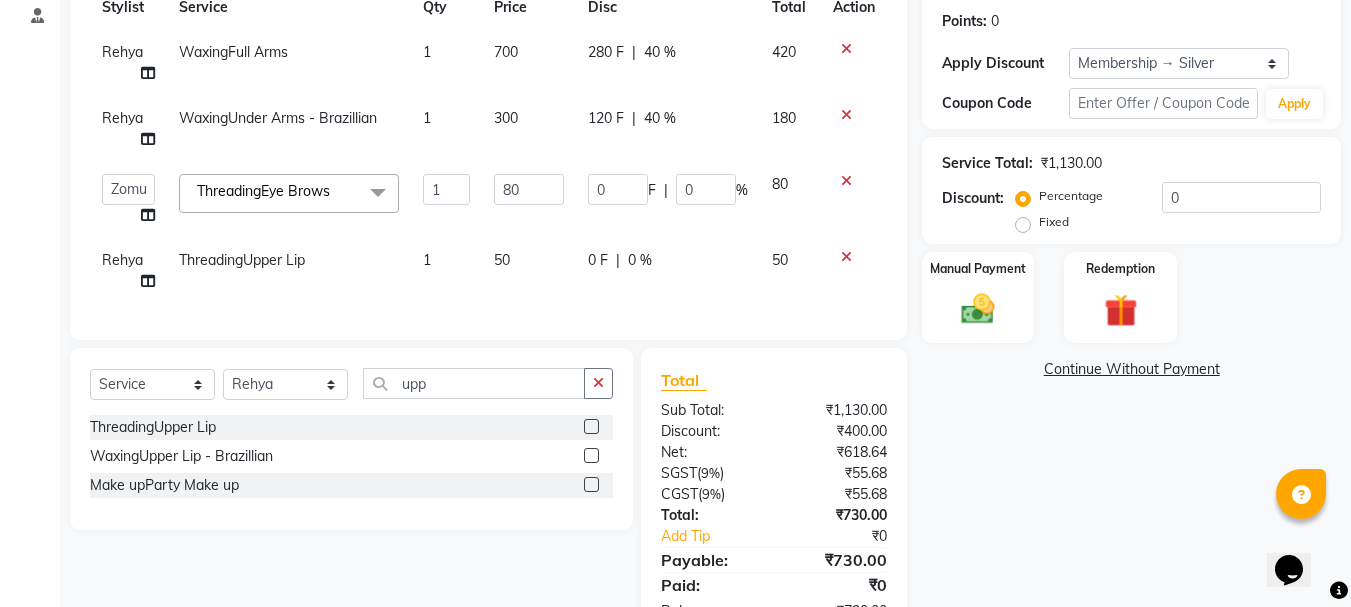 select on "71440" 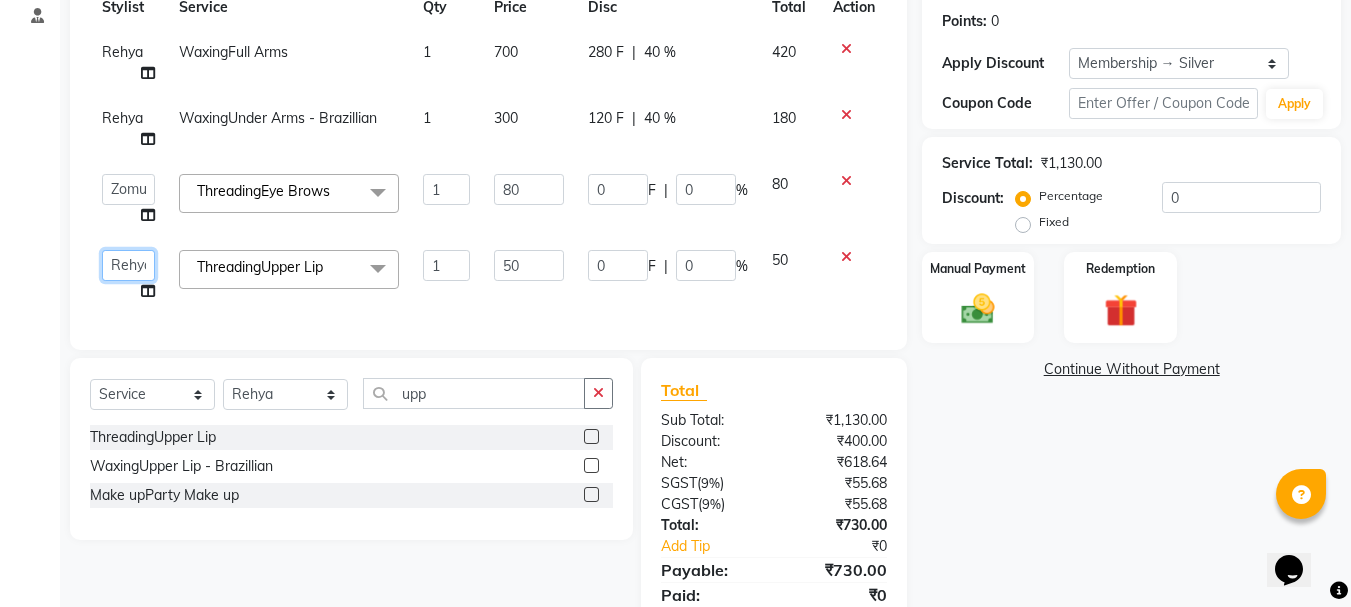 click on "[NAME]   [NAME]   [NAME]   [NAME]   [NAME]   [NAME]   [NAME]   [NAME]   [NAME]   [NAME]   [NAME]   [NAME]   [NAME]   [NAME]   [NAME]   [NAME]   [NAME]   [NAME]   [NAME]   [NAME]   [NAME]" 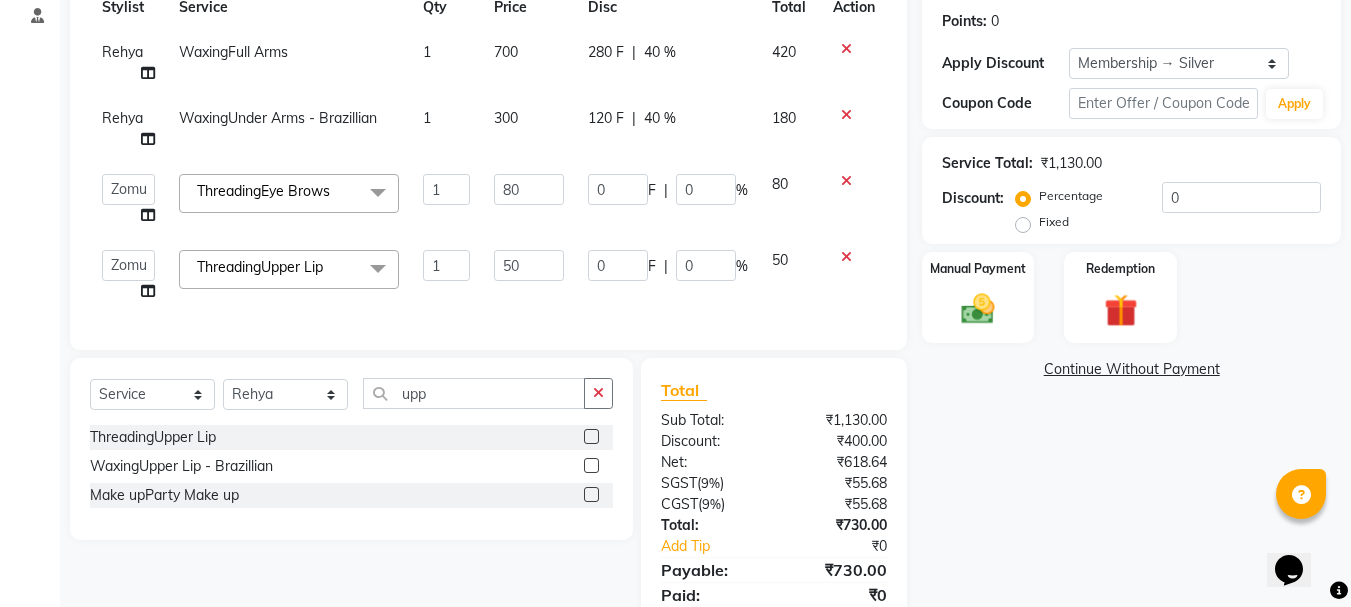 select on "71440" 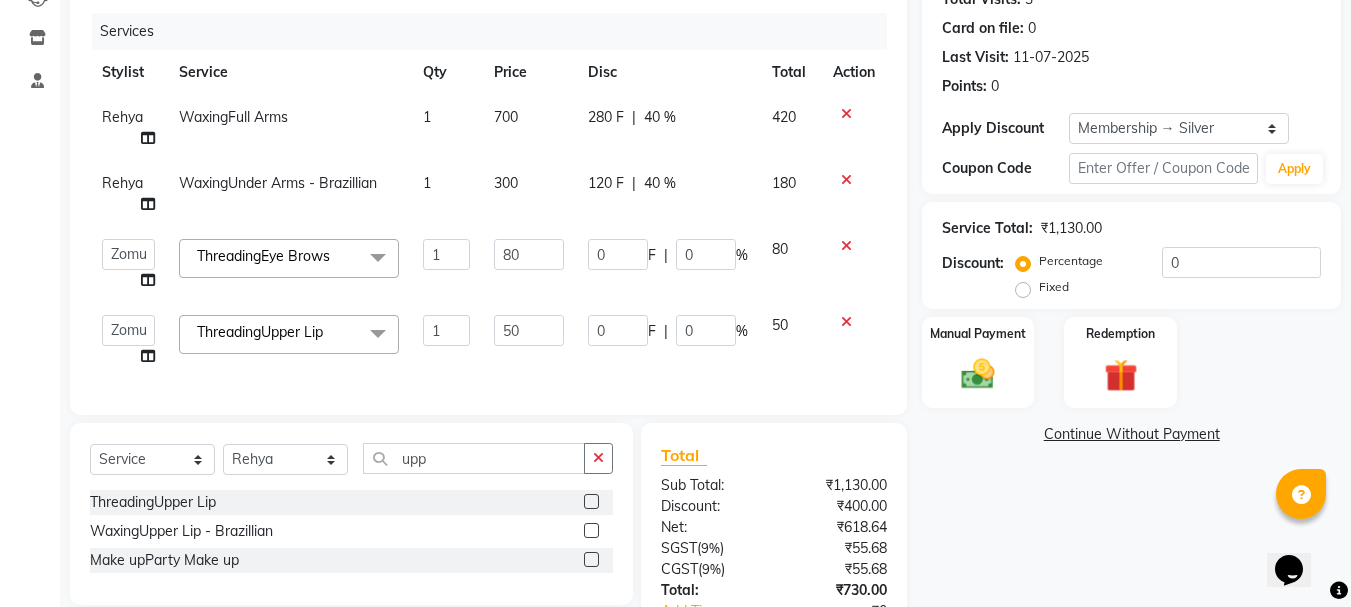 scroll, scrollTop: 300, scrollLeft: 0, axis: vertical 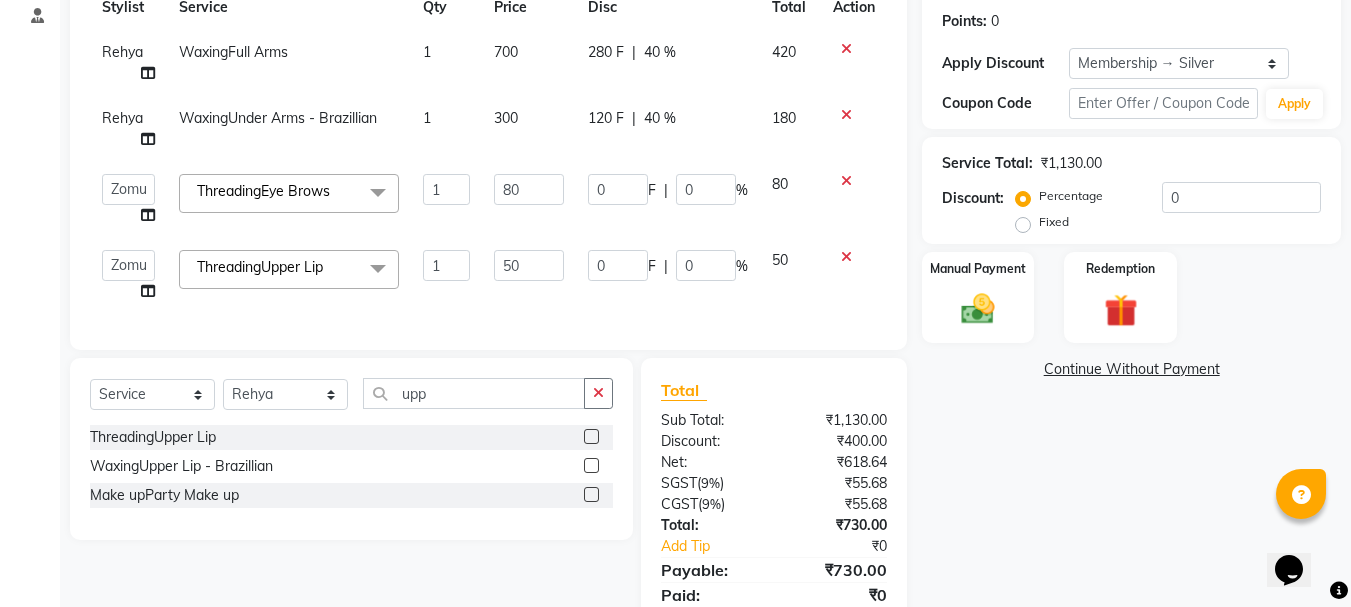 click on "Services Stylist Service Qty Price Disc Total Action [NAME] WaxingFull Arms 1 700 280 F | 40 % 420 [NAME] WaxingUnder Arms - Brazillian 1 300 120 F | 40 % 180  [NAME]   [NAME]   [NAME]   [NAME]   [NAME]   [NAME]   [NAME]   [NAME]   [NAME]   [NAME]   [NAME]   [NAME]   [NAME]   [NAME]   [NAME]   [NAME]   [NAME]   [NAME]   [NAME]   [NAME]   [NAME]  ThreadingEye Brows  x Hair StylingCreative Style Director Hair StylingSenior Stylist Hair StylingStylist Hair StylingBlunt Hair Cut Hair StylingFringe Hair StylingKids Hair Cut (below 6 years) Hair StylingShampoo & Conditioning Hair StylingBlow-dry Hair StylingIroning Hair StylingTong Curls Hair Accessories Hair ColorRoot Touch-Up Vegan Hair ColorRoot Touch-Up PPD Free Hair ColorRoot Touch-Up Ammonia Free Hair ColorHighlights (Per Foil) Hair ColorHighlights with pre lightener (Per Foil) Hair ColorCrazy Hair Color (Per Foil) Hair ColorGlobal Hair Color Hair ColorBalayage/Ombre Henna Hair Toning Hair & Scalp TreatmentHair Spa - Shea Butter Hair & Scalp TreatmentRisana 1 80" 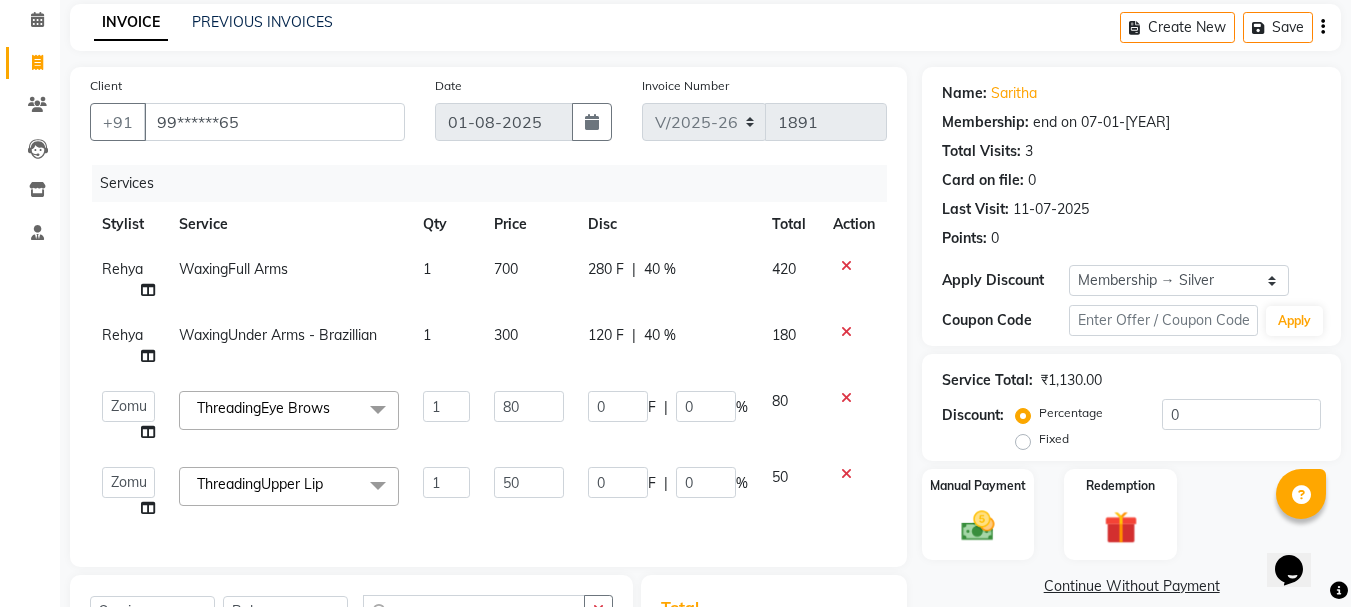 scroll, scrollTop: 0, scrollLeft: 0, axis: both 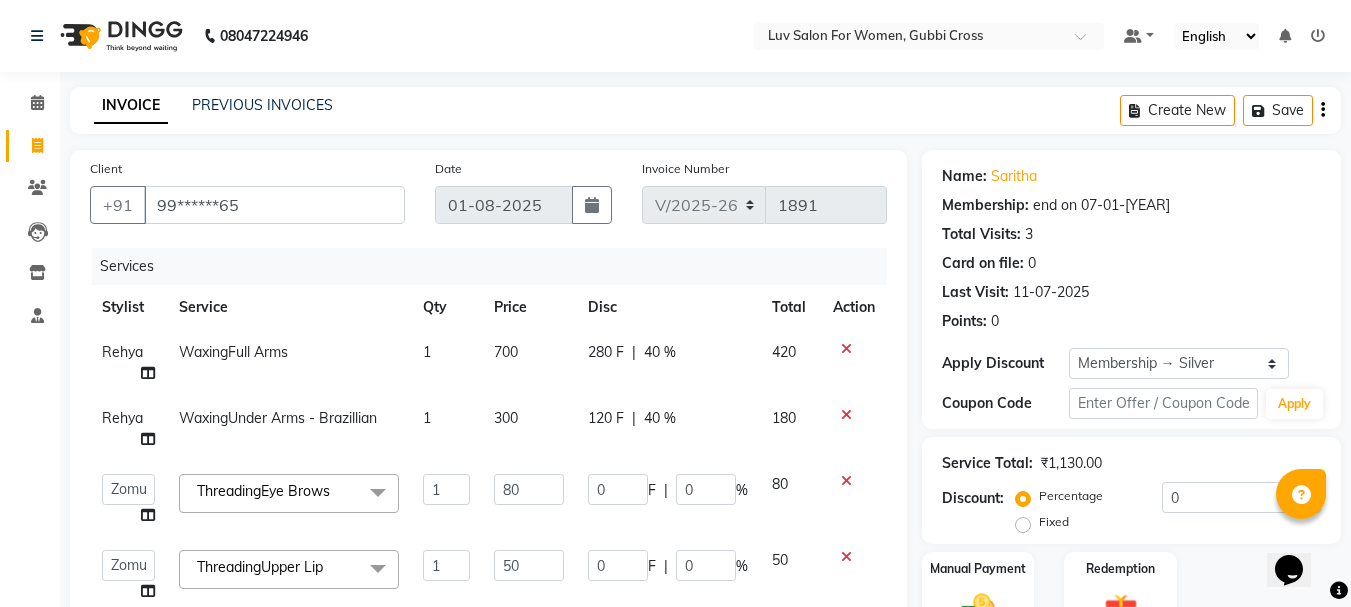 click on "WaxingFull Arms" 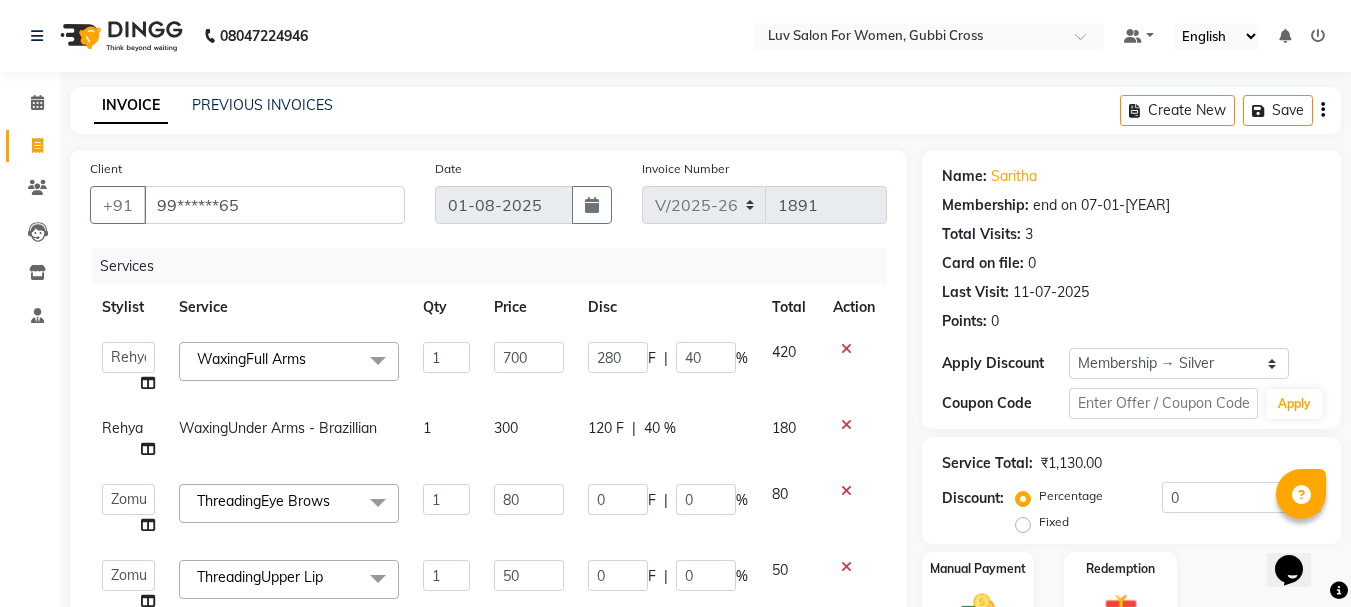 click on "Qty" 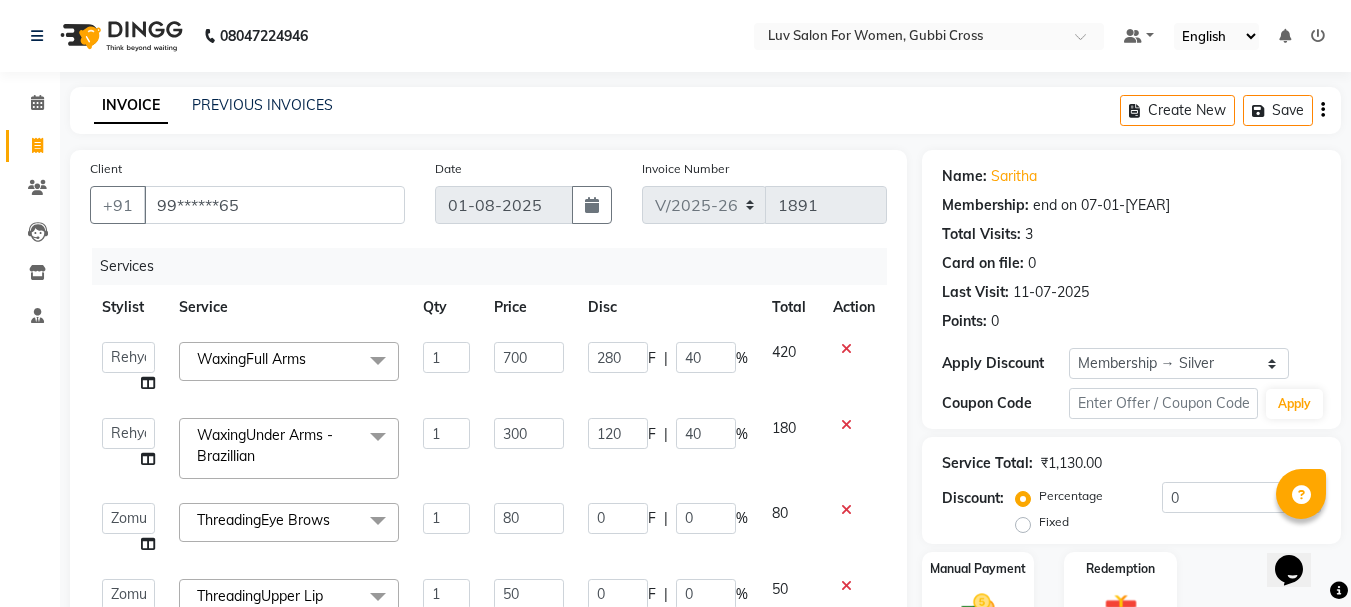 scroll, scrollTop: 419, scrollLeft: 0, axis: vertical 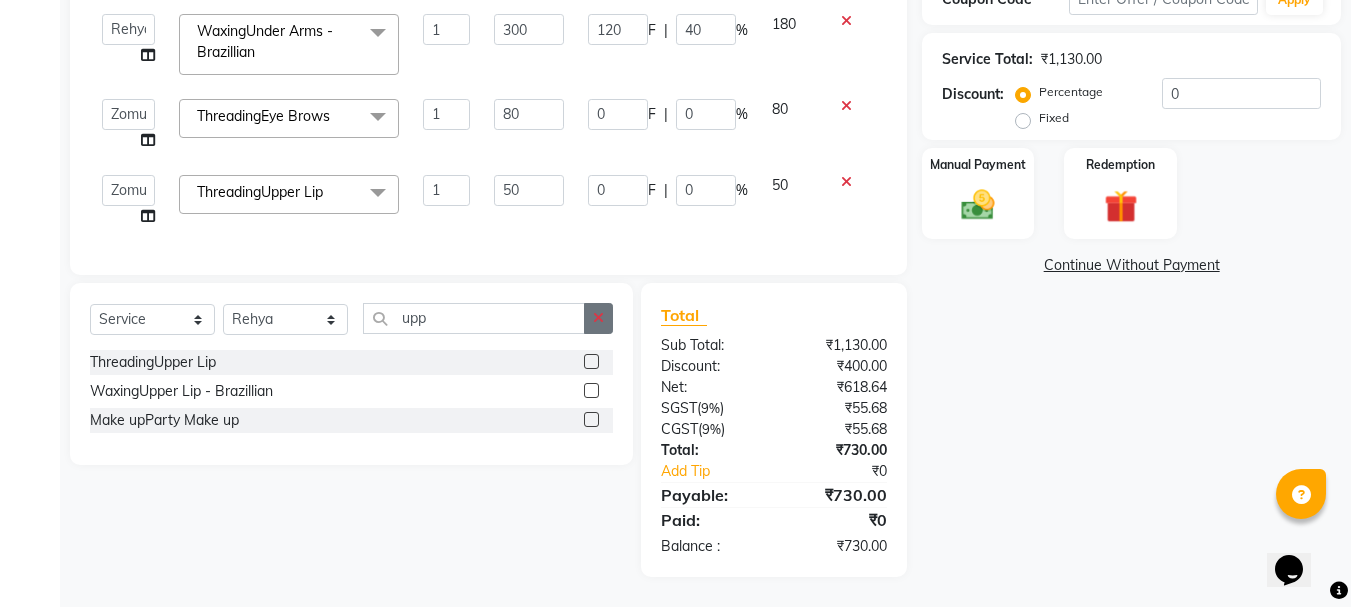 click 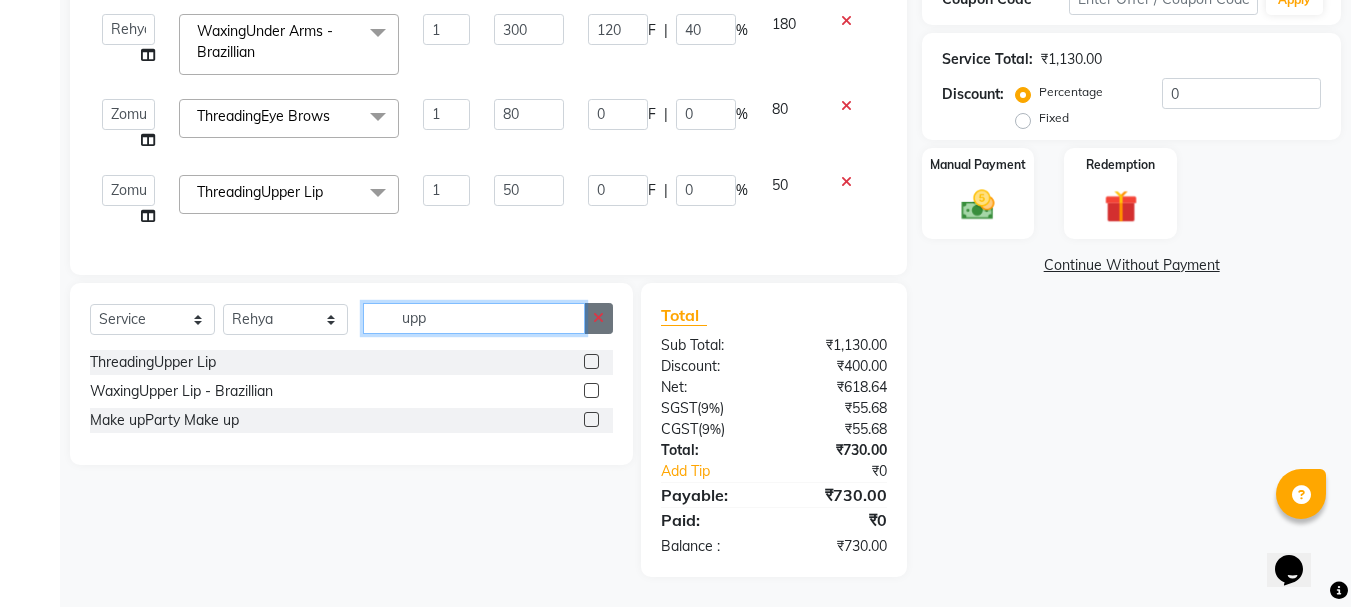 type 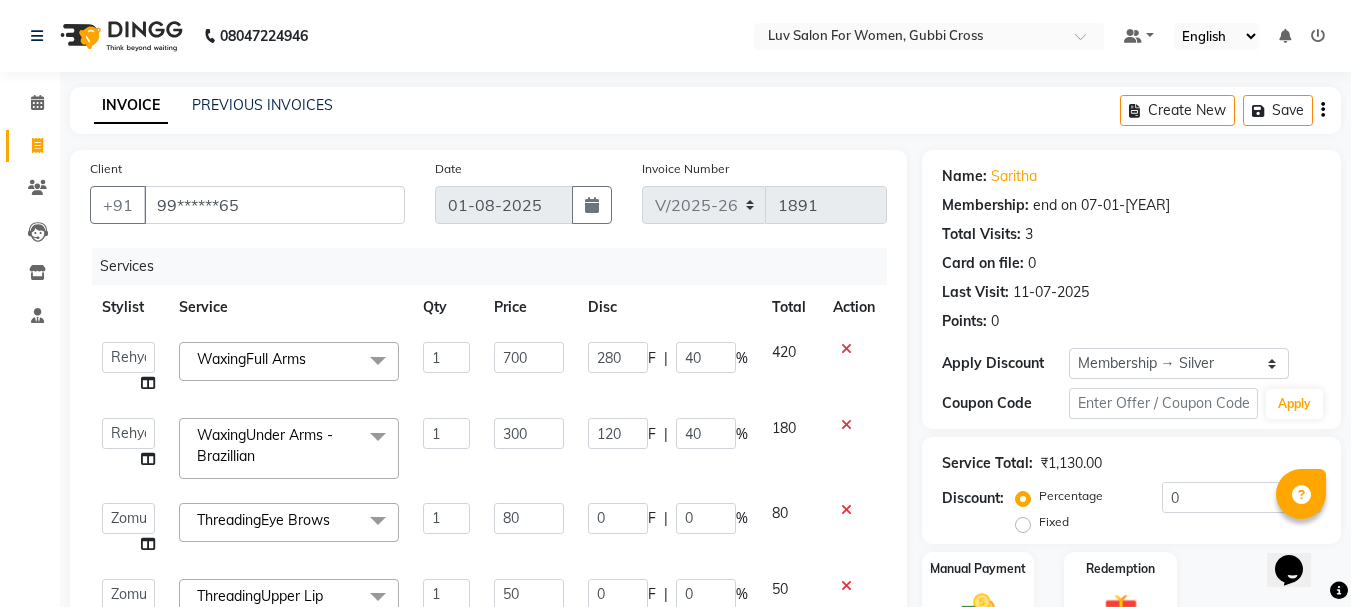 scroll, scrollTop: 300, scrollLeft: 0, axis: vertical 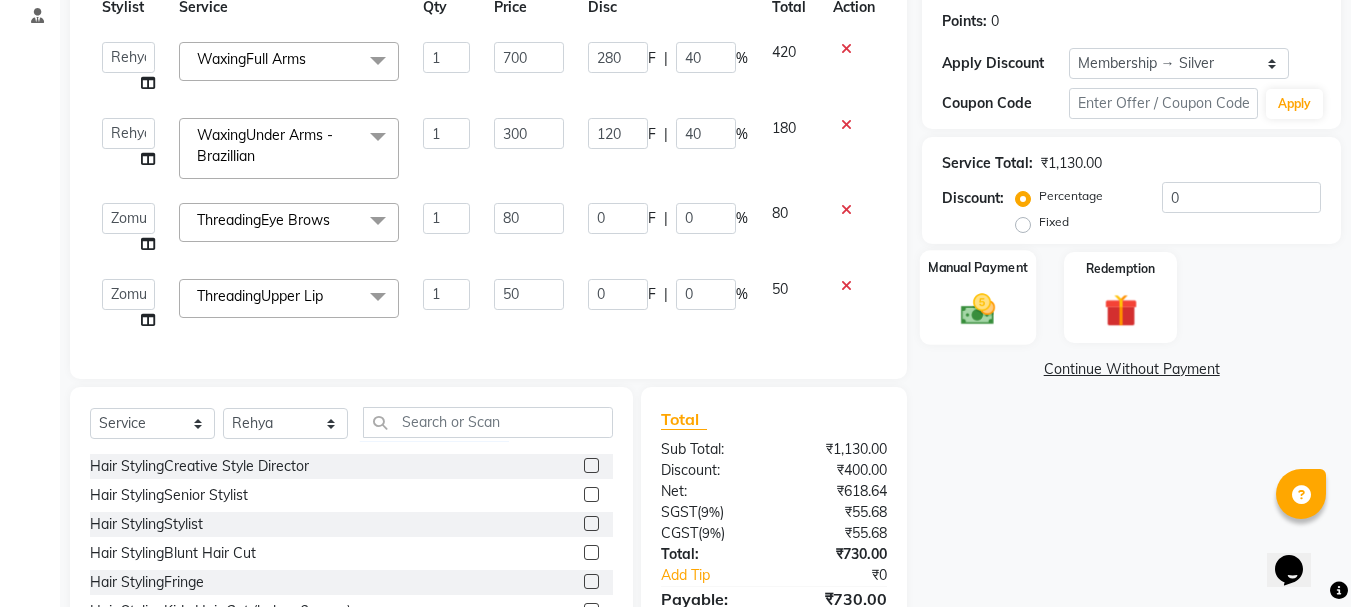 click 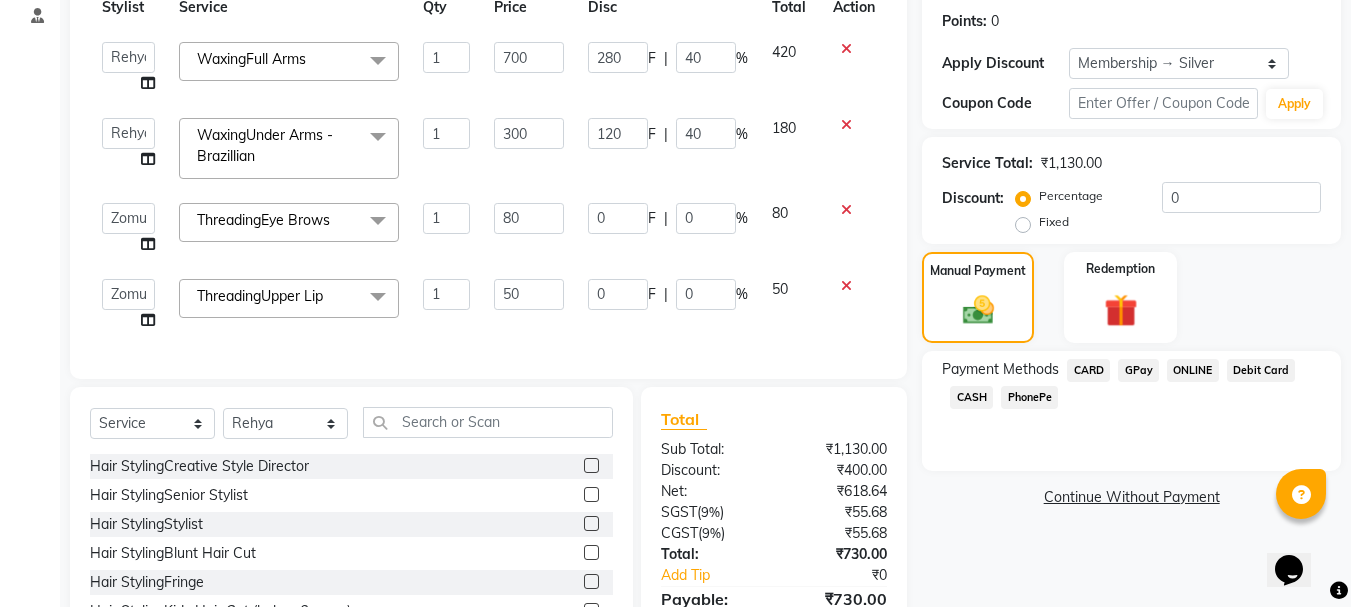 click on "GPay" 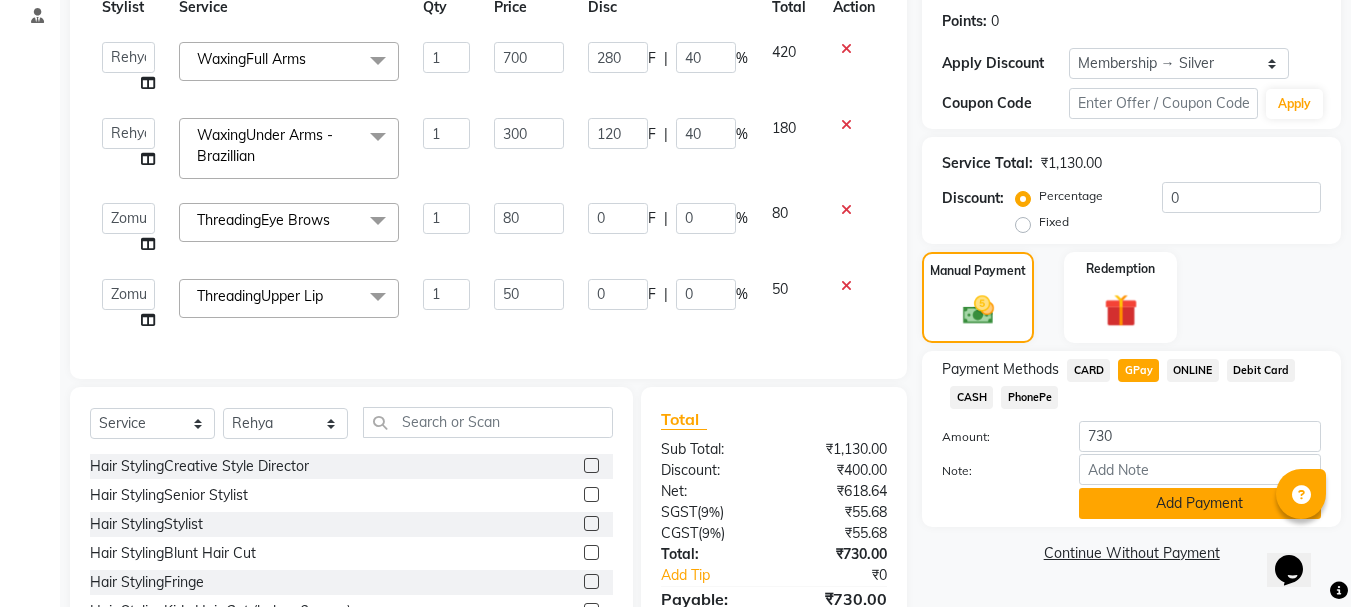 click on "Add Payment" 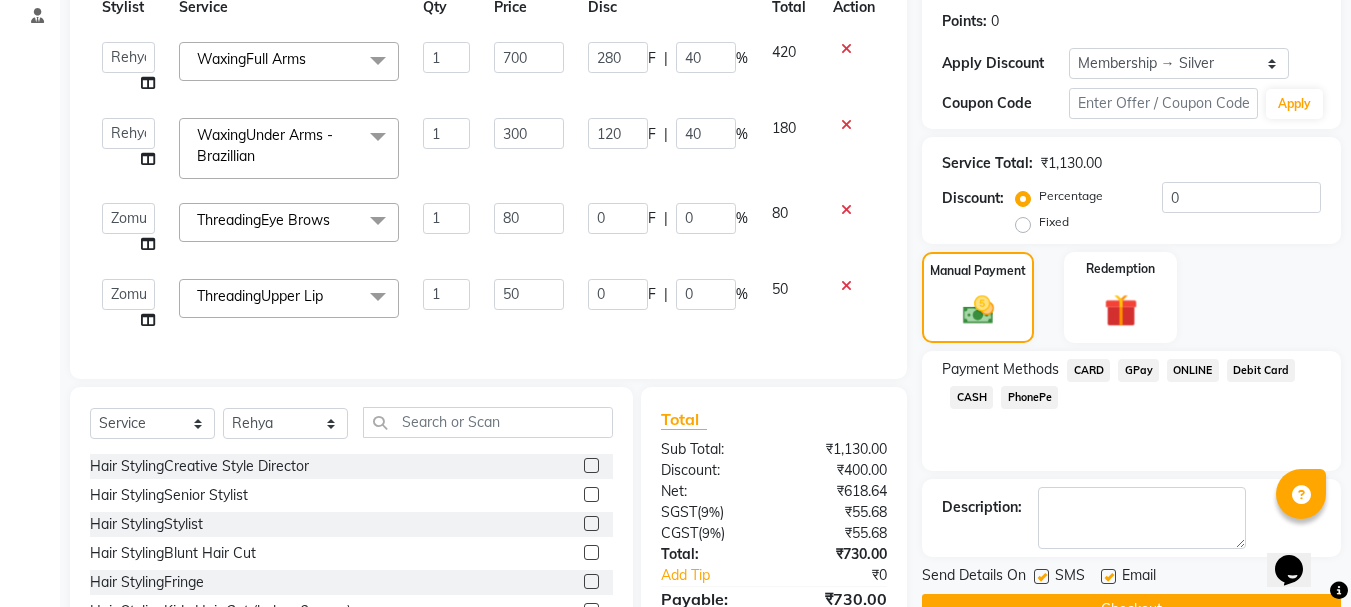 scroll, scrollTop: 461, scrollLeft: 0, axis: vertical 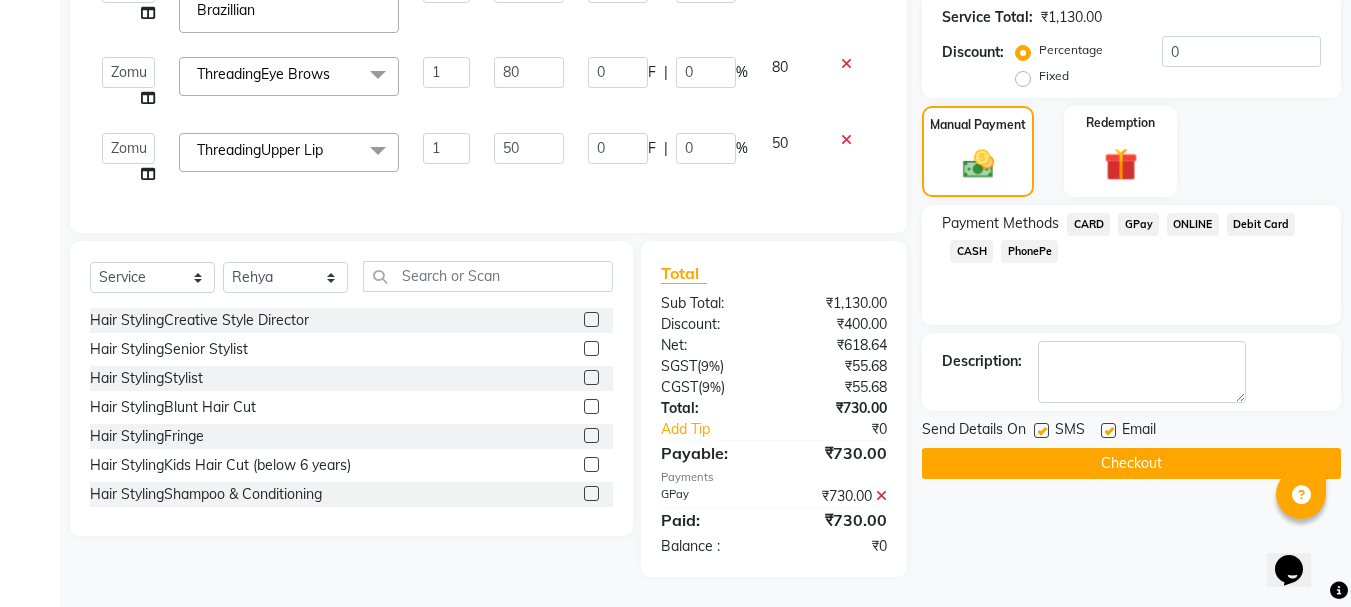 click on "INVOICE PREVIOUS INVOICES Create New   Save  Client +91 [PHONE] Date 01-08-[YEAR] Invoice Number V/[YEAR] V/[YEAR]-26 1891 Services Stylist Service Qty Price Disc Total Action  [NAME]   [NAME]   [NAME]   [NAME]   [NAME]   [NAME]   [NAME]   [NAME]   [NAME]   [NAME]   [NAME]   [NAME]   [NAME]   [NAME]   [NAME]   [NAME]   [NAME]   [NAME]   [NAME]   [NAME]   [NAME]  WaxingFull Arms  x Hair StylingCreative Style Director Hair StylingSenior Stylist Hair StylingStylist Hair StylingBlunt Hair Cut Hair StylingFringe Hair StylingKids Hair Cut (below 6 years) Hair StylingShampoo & Conditioning Hair StylingBlow-dry Hair StylingIroning Hair StylingTong Curls Hair Accessories Hair ColorRoot Touch-Up Vegan Hair ColorRoot Touch-Up PPD Free Hair ColorRoot Touch-Up Ammonia Free Hair ColorHighlights (Per Foil) Hair ColorHighlights with pre lightener (Per Foil) Hair ColorCrazy Hair Color (Per Foil) Hair ColorGlobal Hair Color Hair ColorBalayage/Ombre Henna Hair Toning Hair & Scalp TreatmentHair Spa - Shea Butter HydraHydra Facial 1 F" 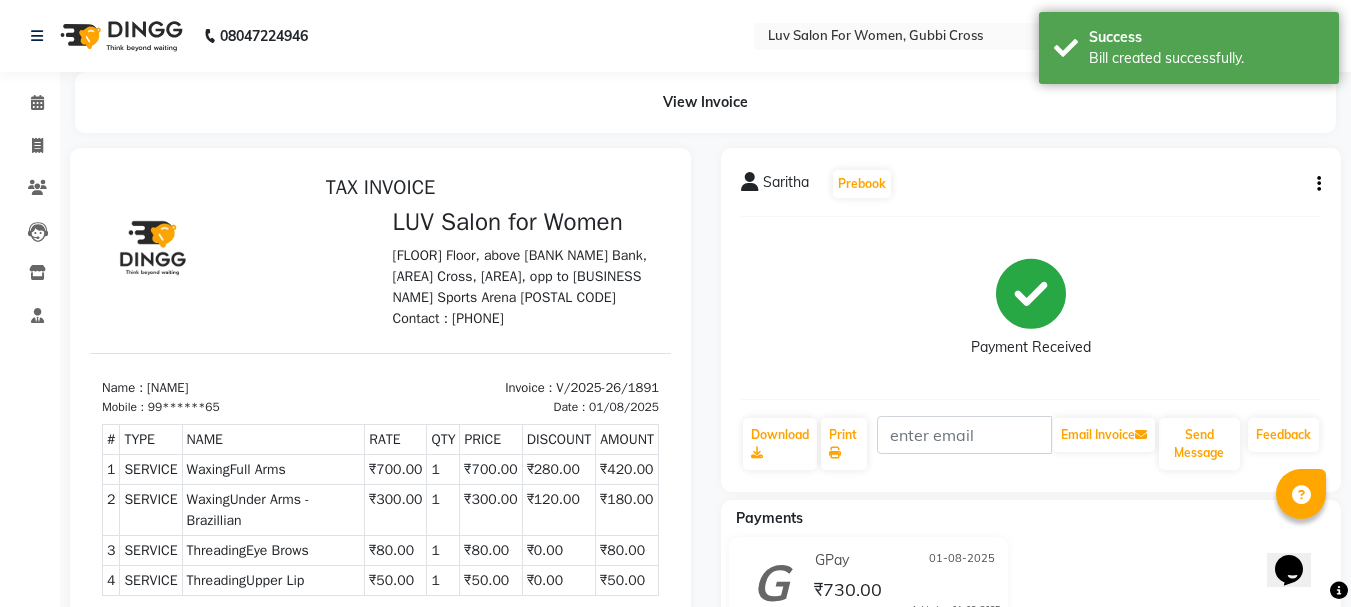scroll, scrollTop: 0, scrollLeft: 0, axis: both 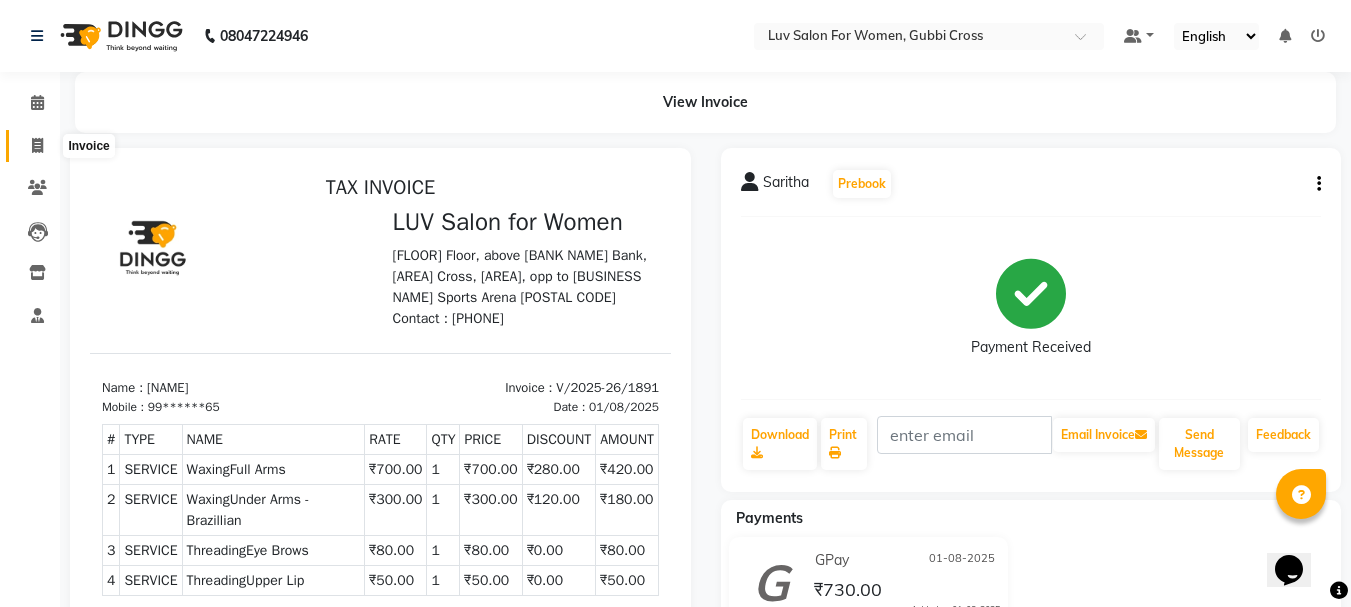 click 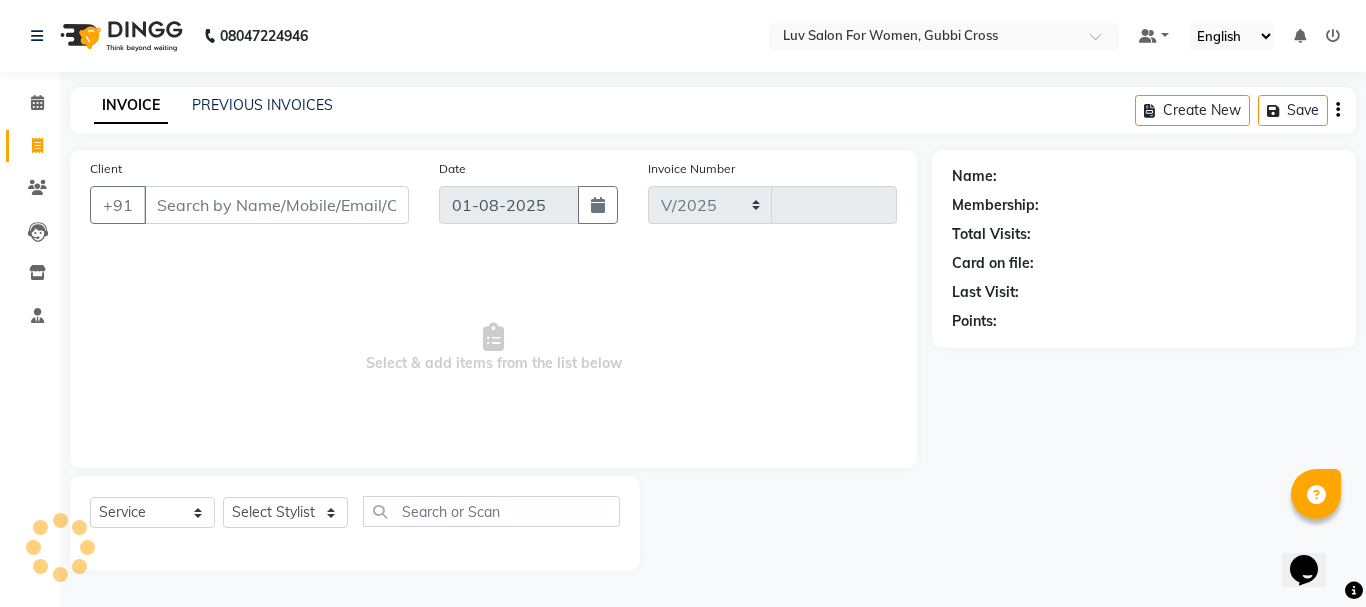 select on "7221" 